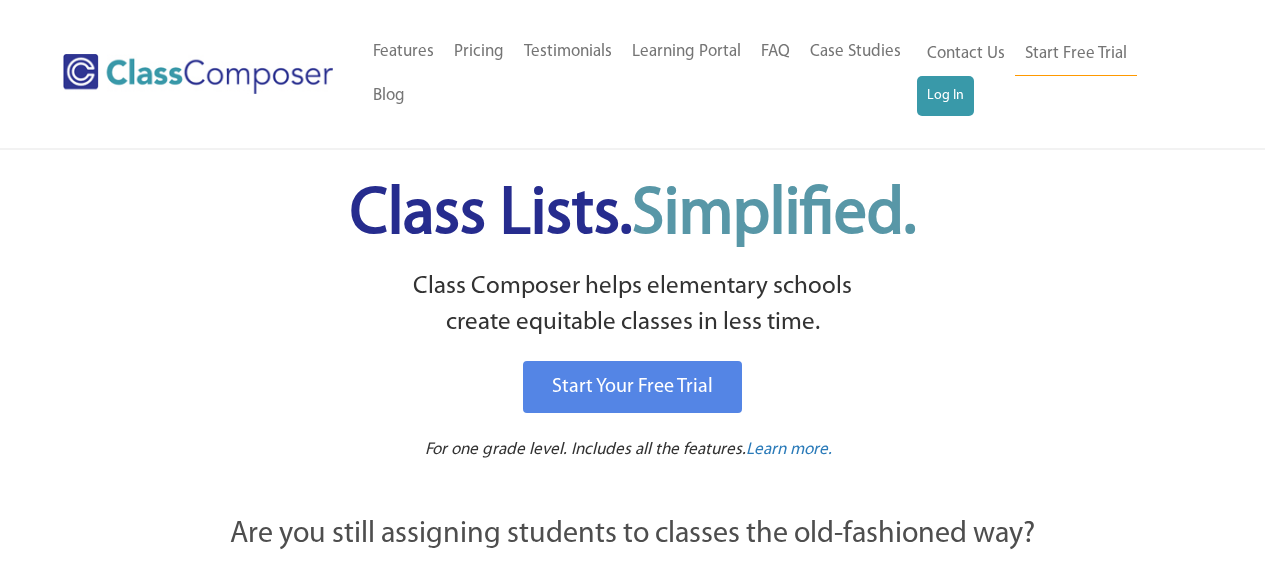 scroll, scrollTop: 0, scrollLeft: 0, axis: both 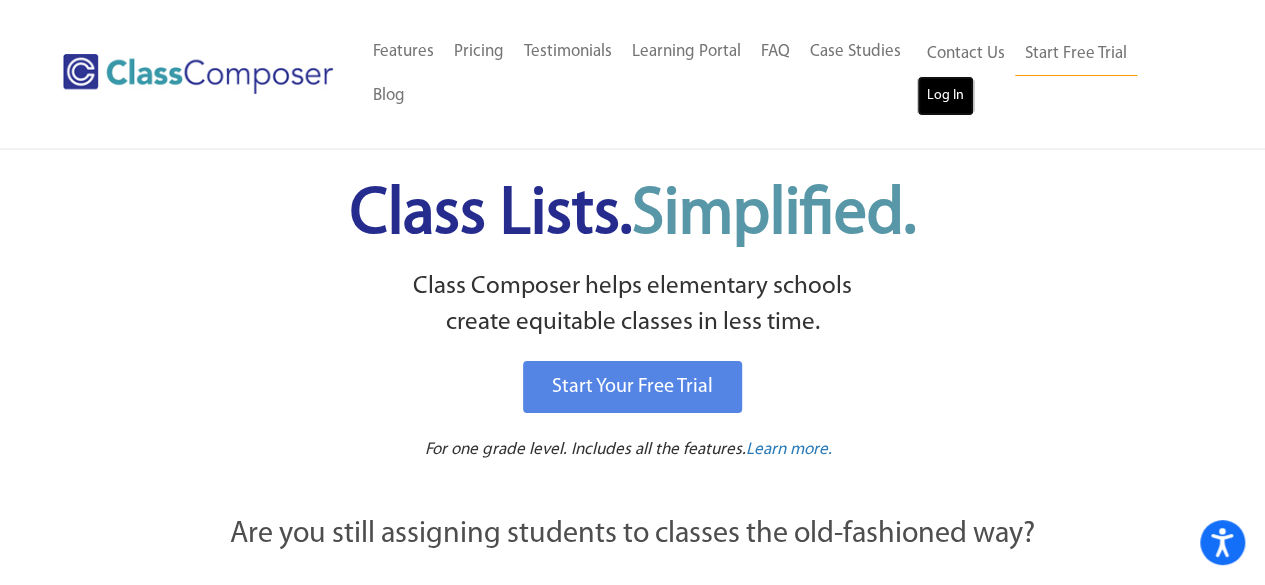 click on "Log In" at bounding box center (945, 96) 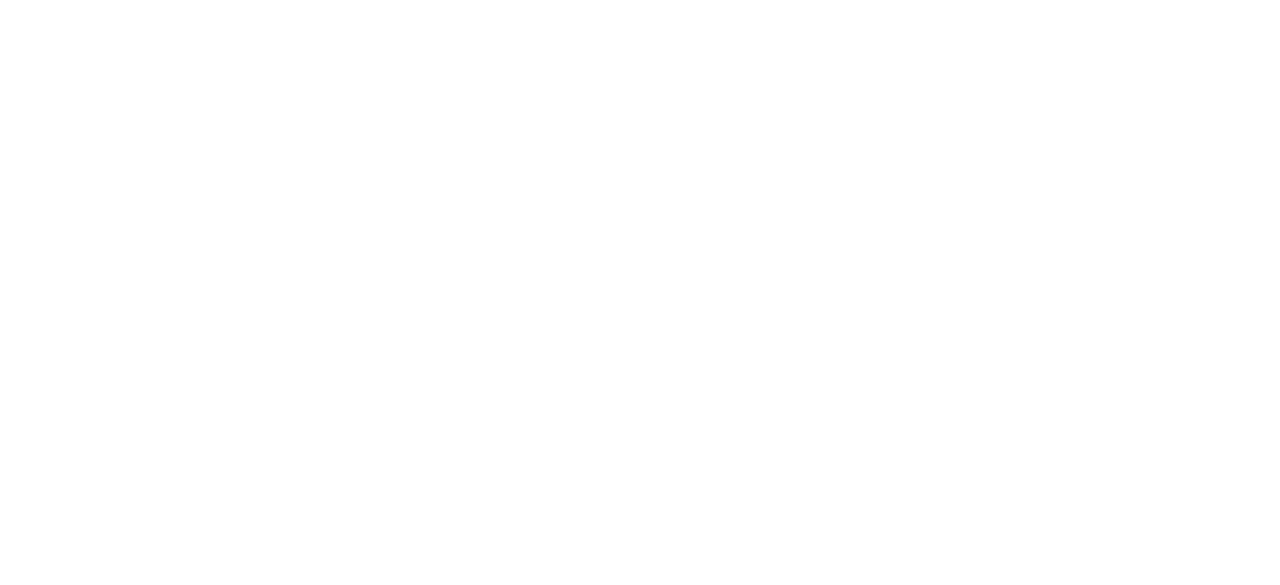 scroll, scrollTop: 0, scrollLeft: 0, axis: both 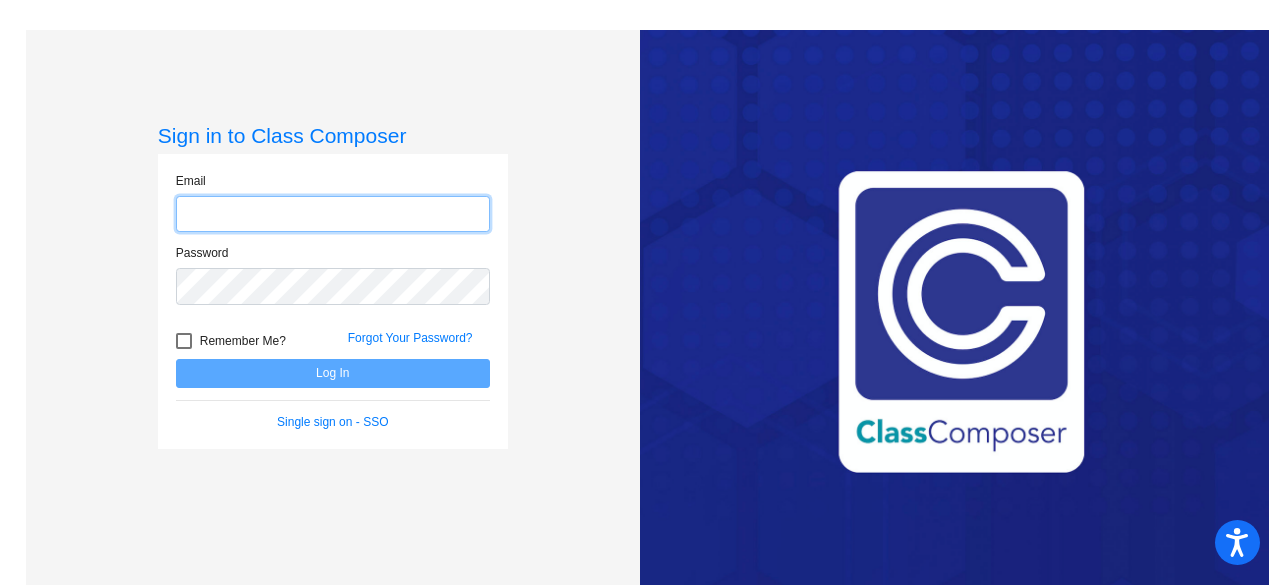 click 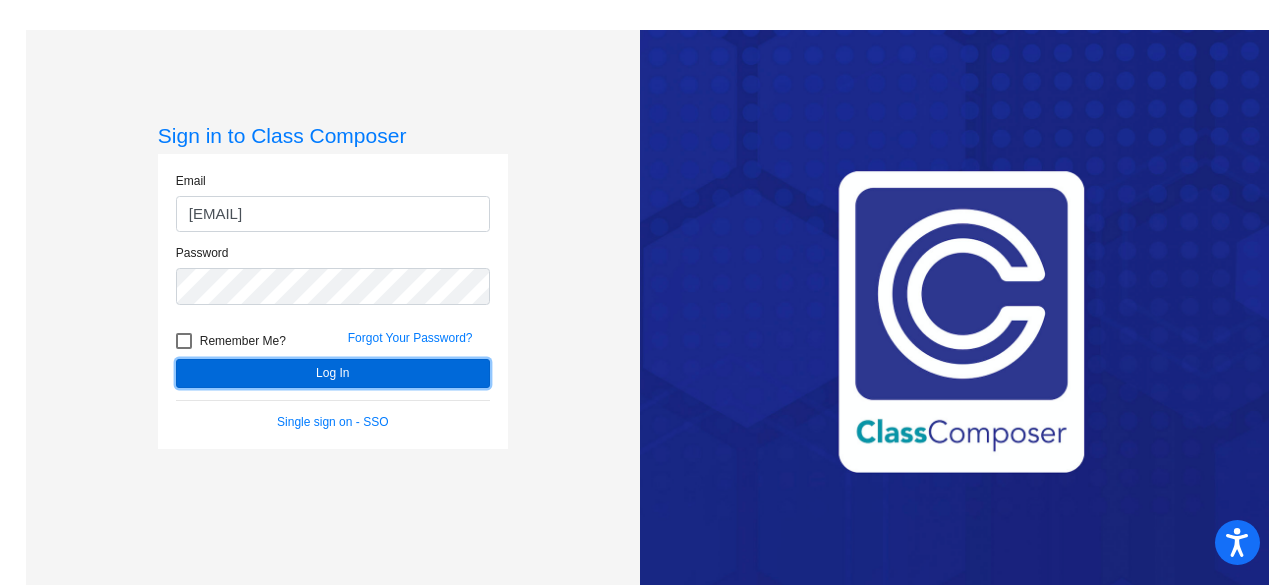 click on "Log In" 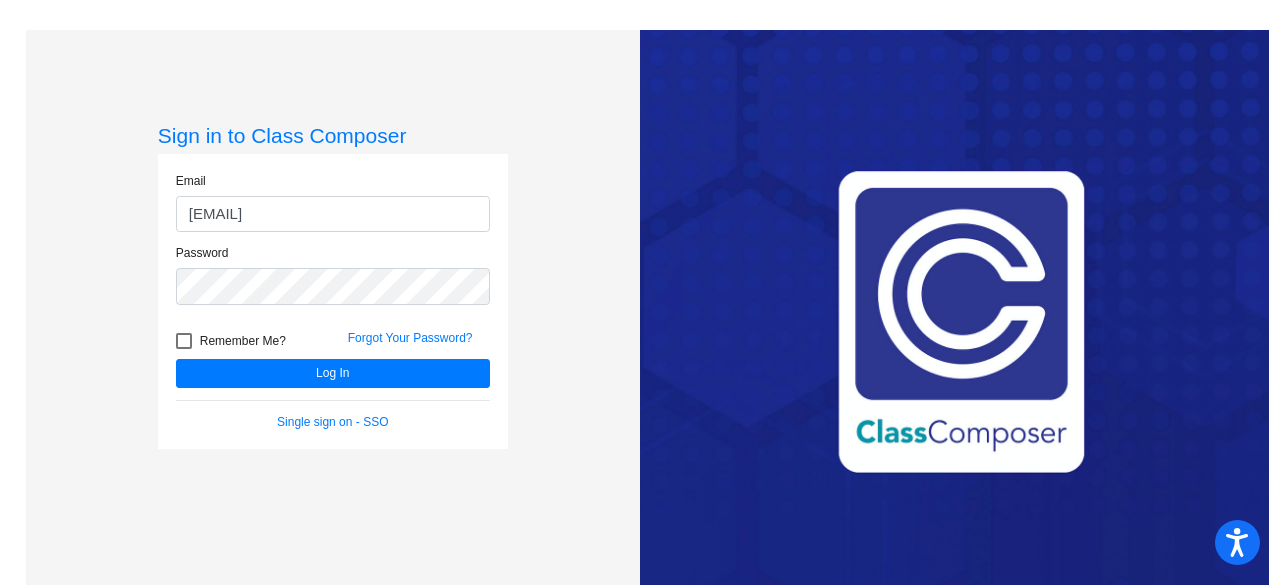 click on "Email [EMAIL] Password  Remember Me? Forgot Your Password?  Log In   Single sign on - SSO" 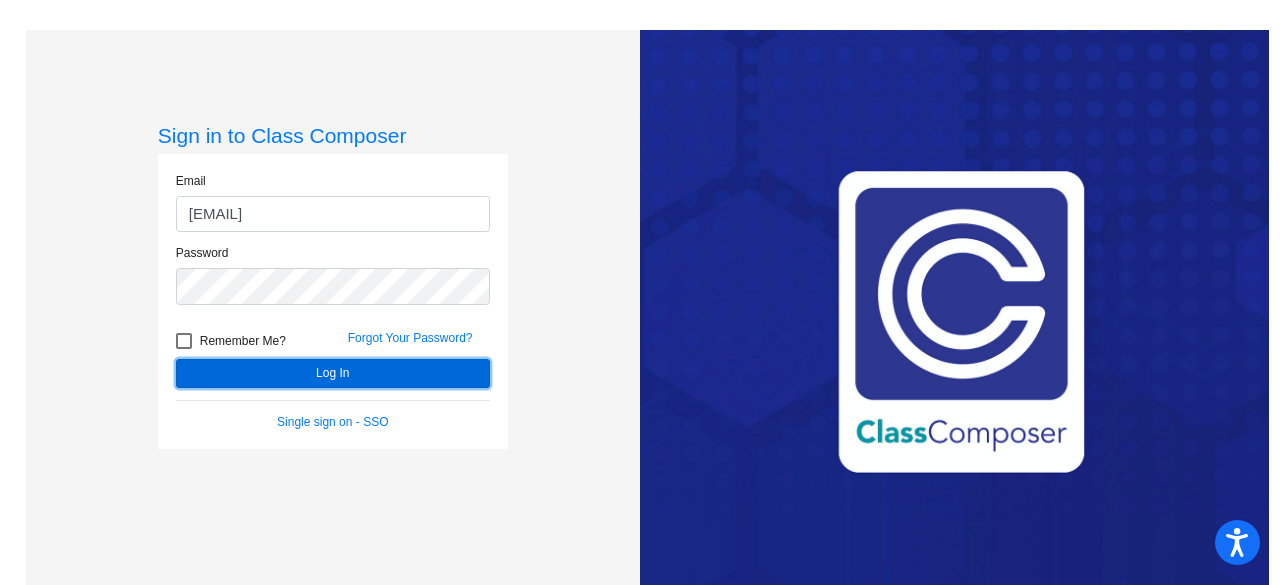 click on "Log In" 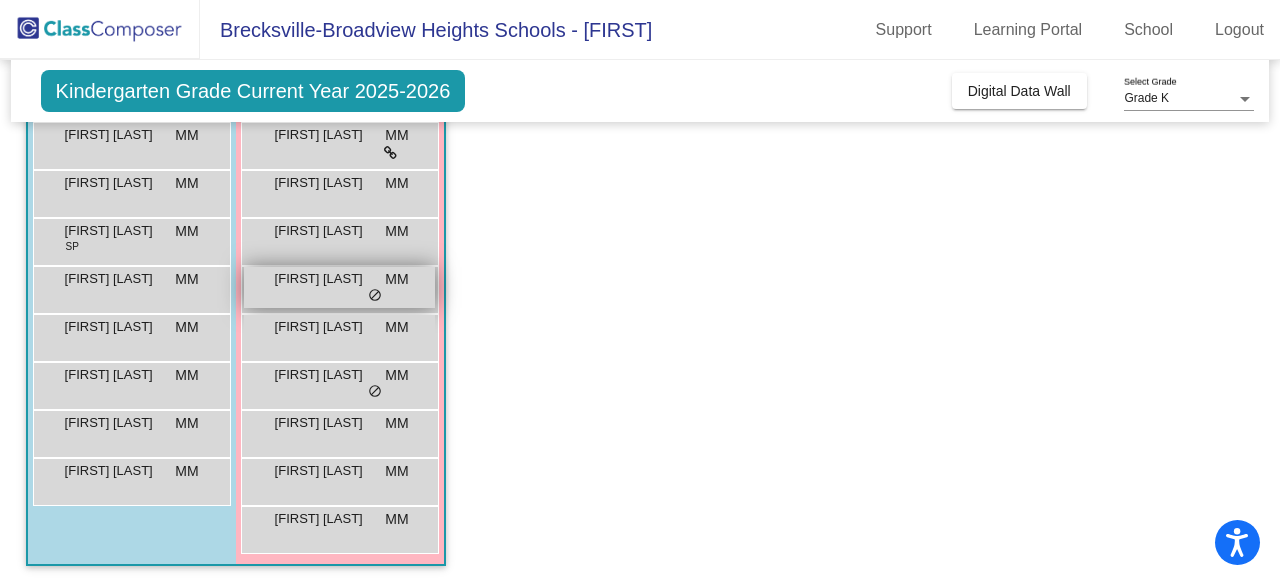 scroll, scrollTop: 0, scrollLeft: 0, axis: both 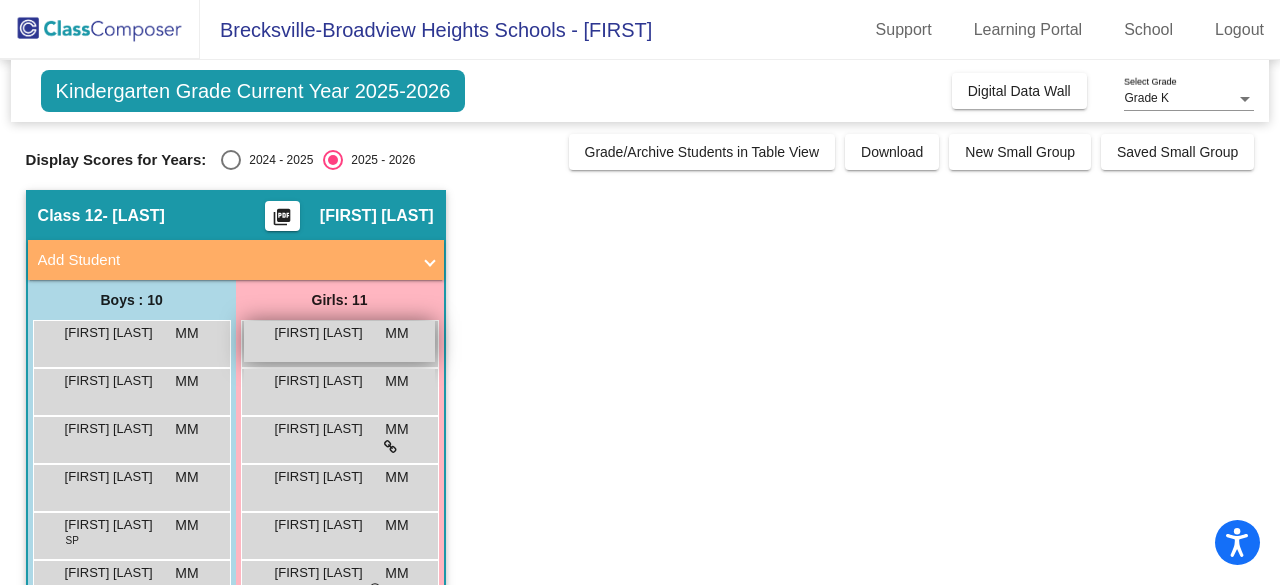 click on "[FIRST] [LAST]" at bounding box center [325, 333] 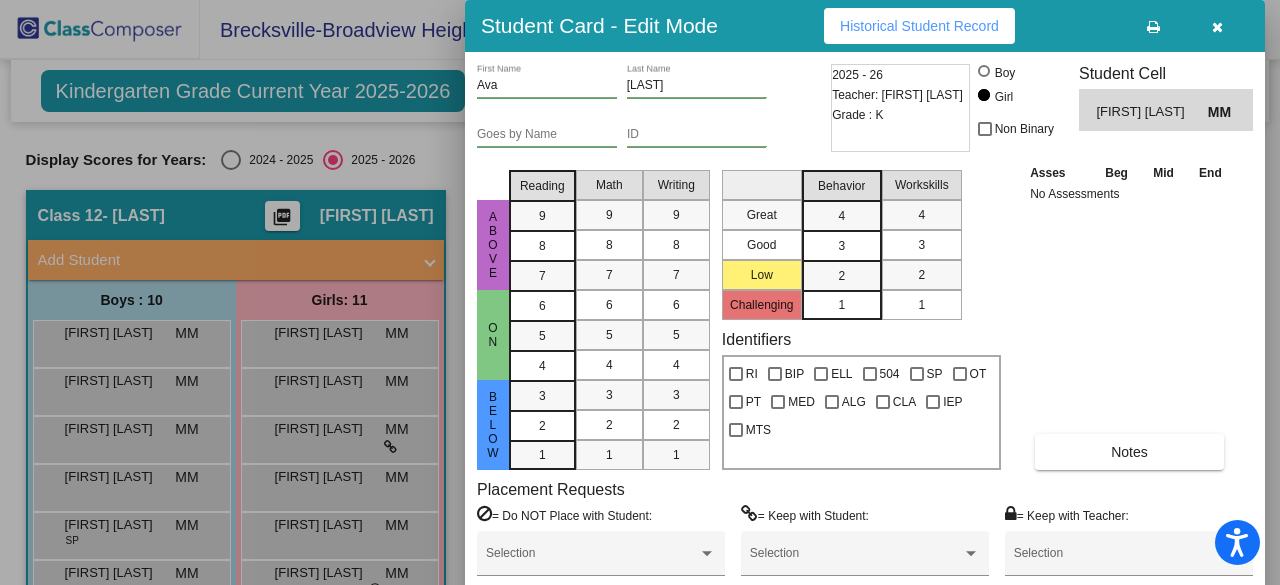 click at bounding box center (640, 292) 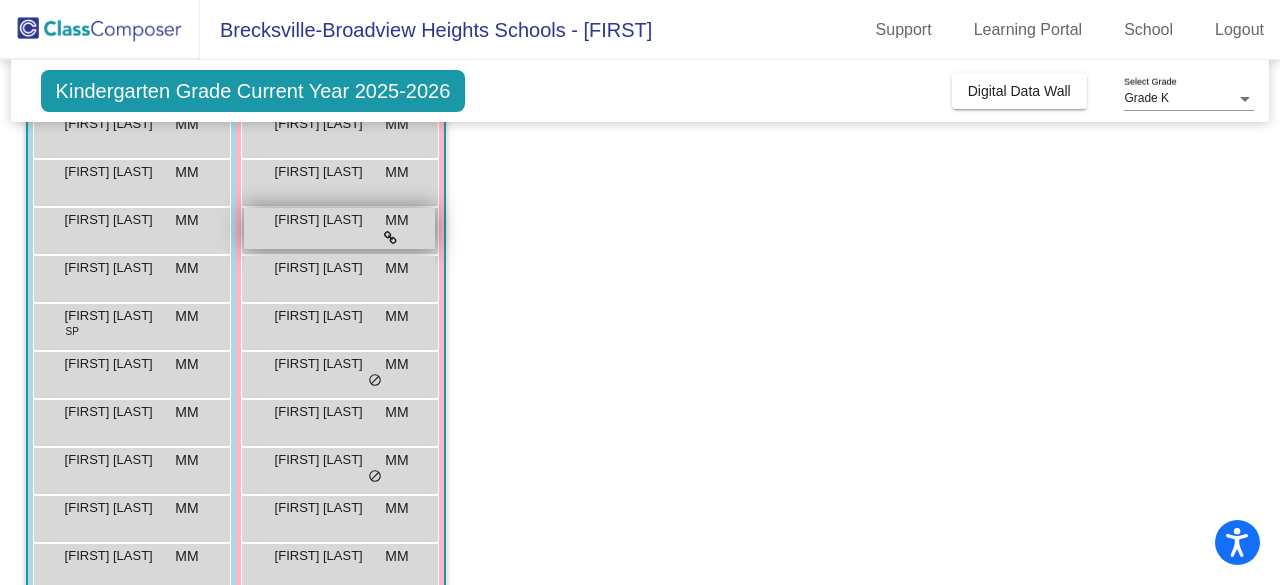 scroll, scrollTop: 294, scrollLeft: 0, axis: vertical 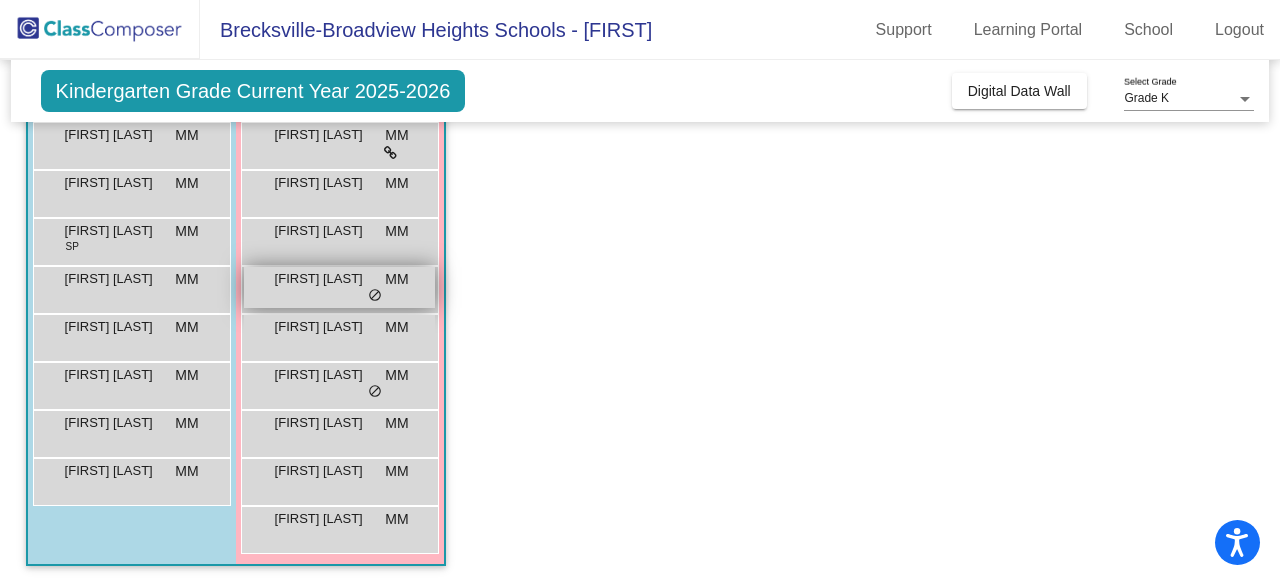 click on "do_not_disturb_alt" at bounding box center [375, 296] 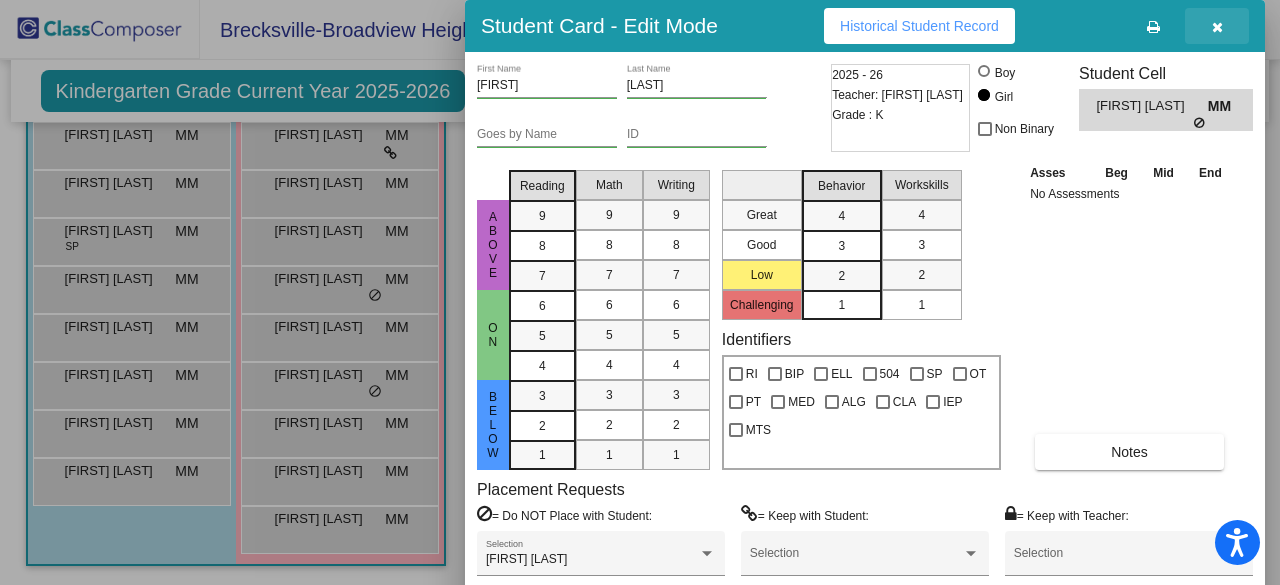 click at bounding box center (1217, 26) 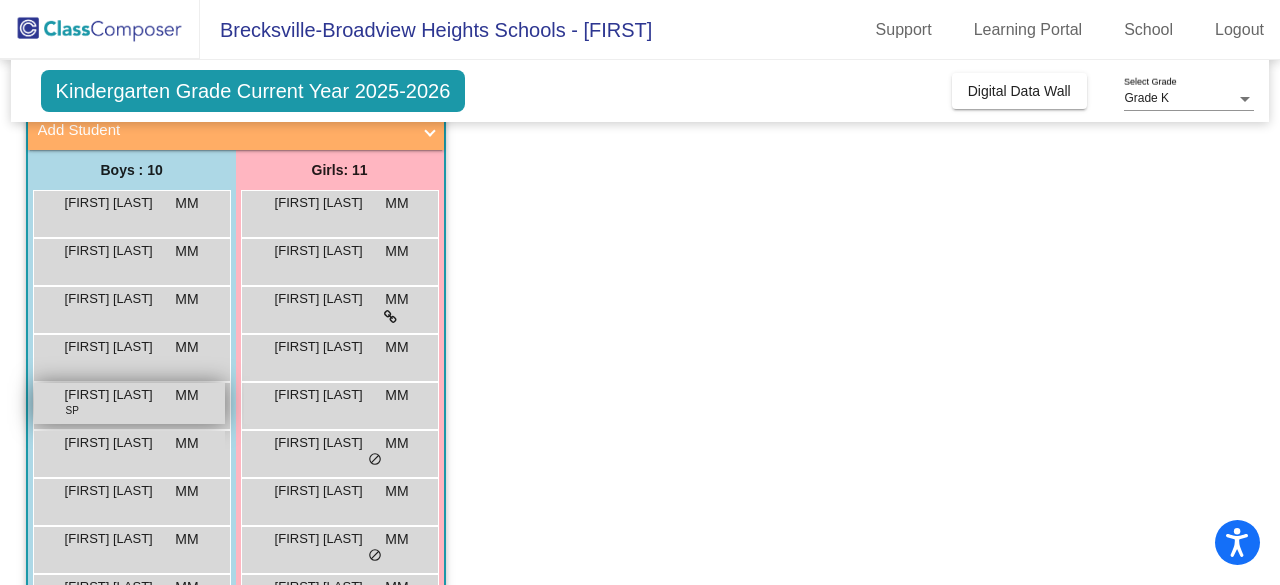 scroll, scrollTop: 168, scrollLeft: 0, axis: vertical 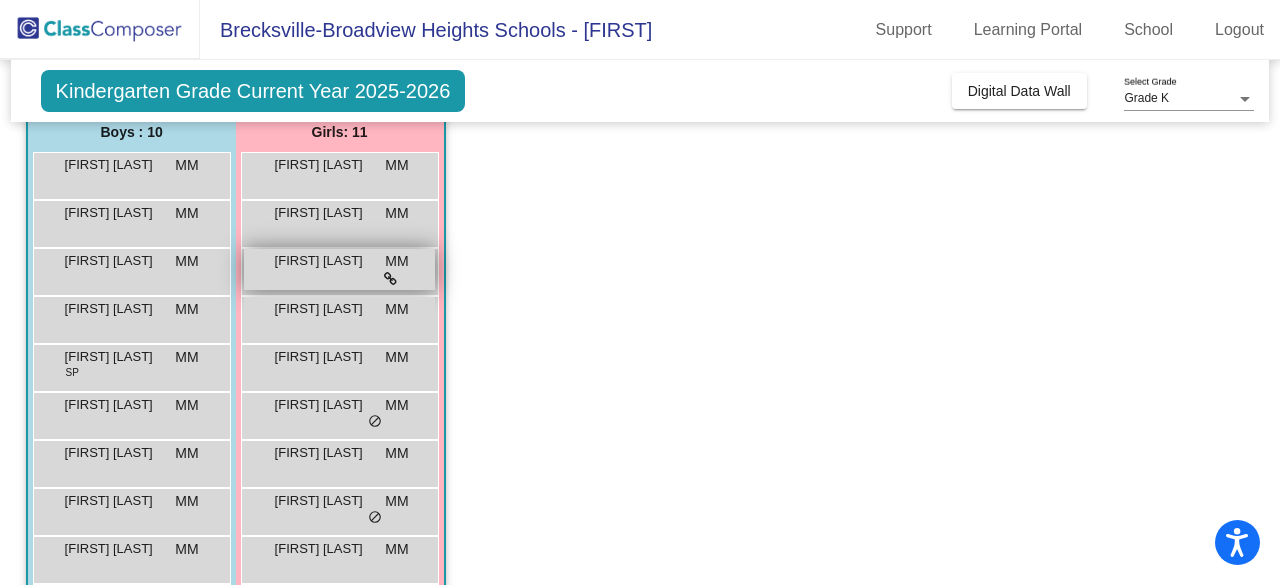 click on "[FIRST] [LAST] MM lock do_not_disturb_alt" at bounding box center [339, 269] 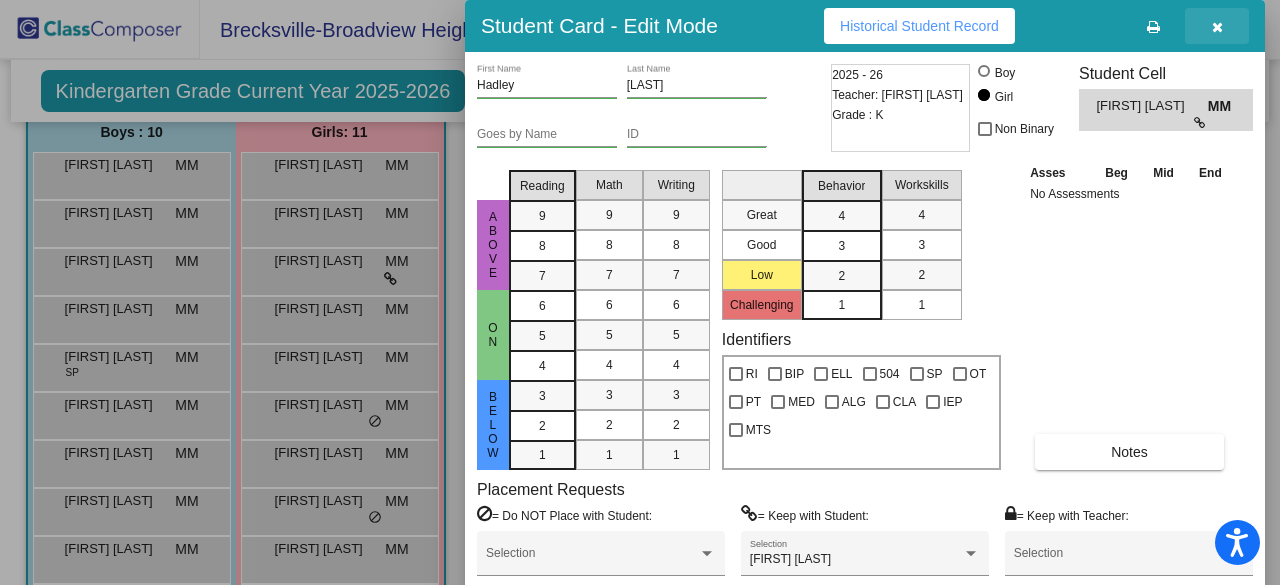 click at bounding box center [1217, 27] 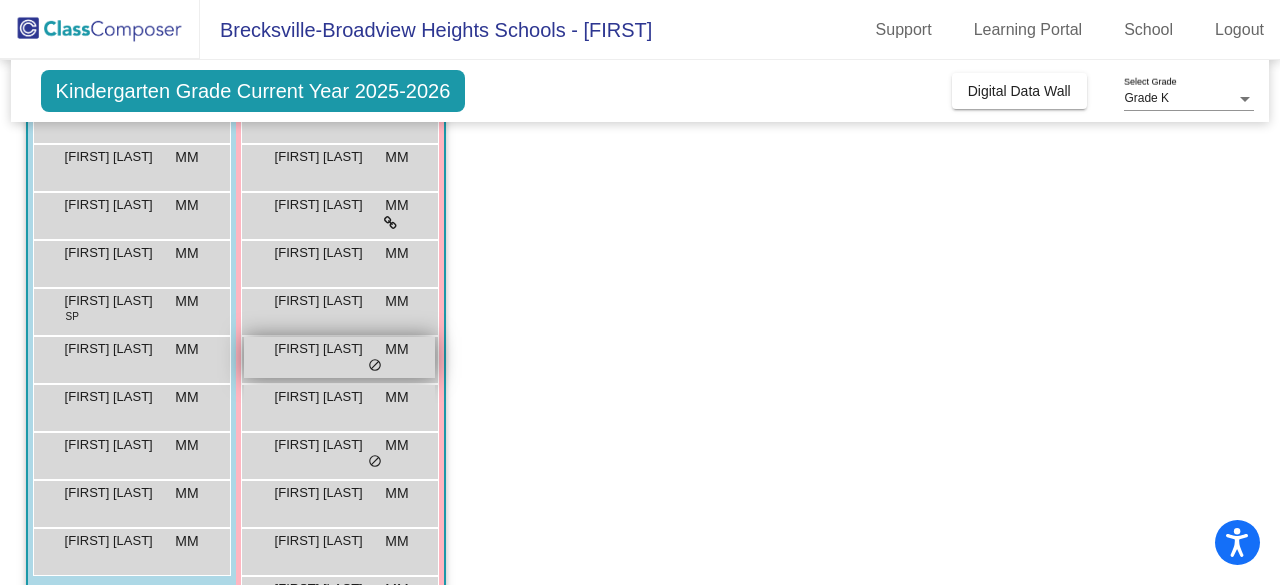 scroll, scrollTop: 204, scrollLeft: 0, axis: vertical 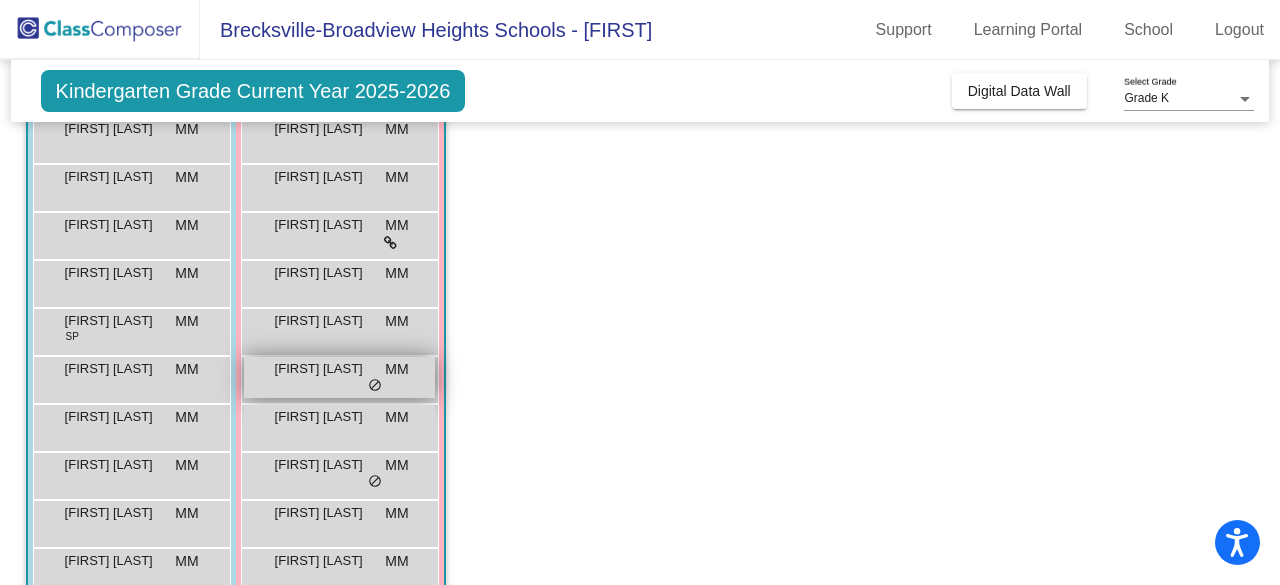 click on "[FIRST] [LAST]" at bounding box center [325, 369] 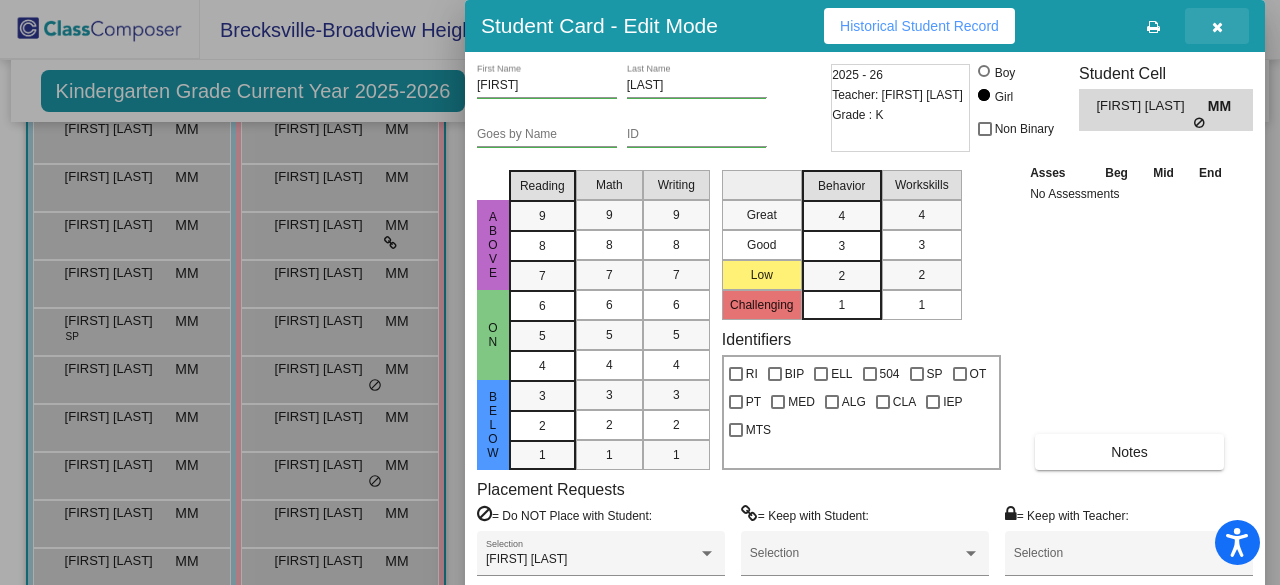 click at bounding box center (1217, 27) 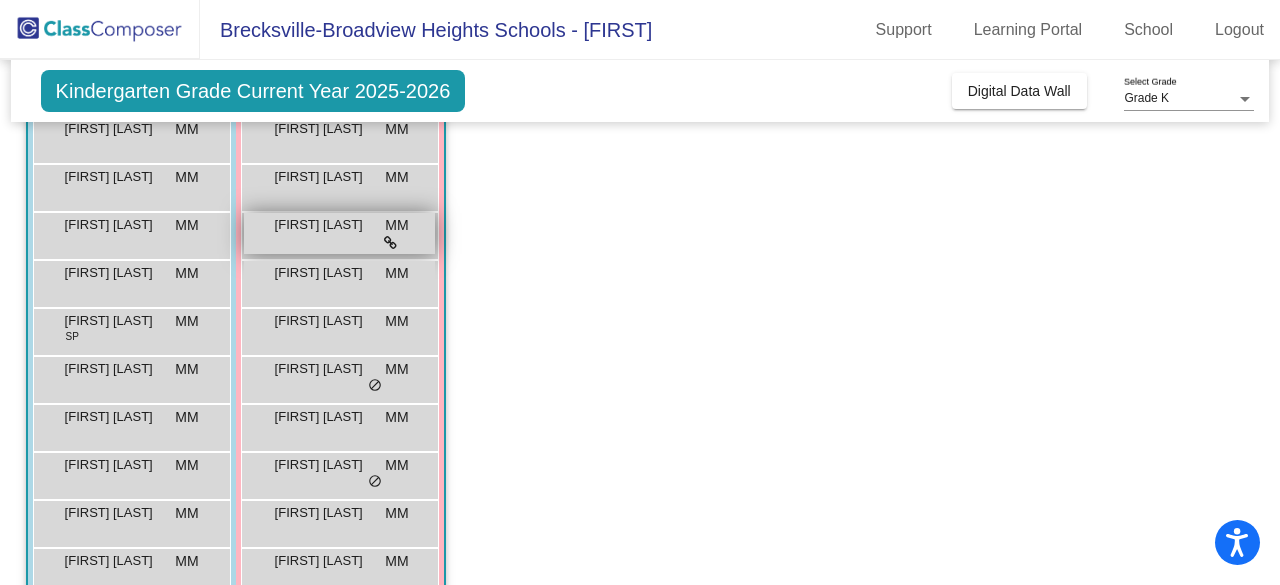click at bounding box center (390, 242) 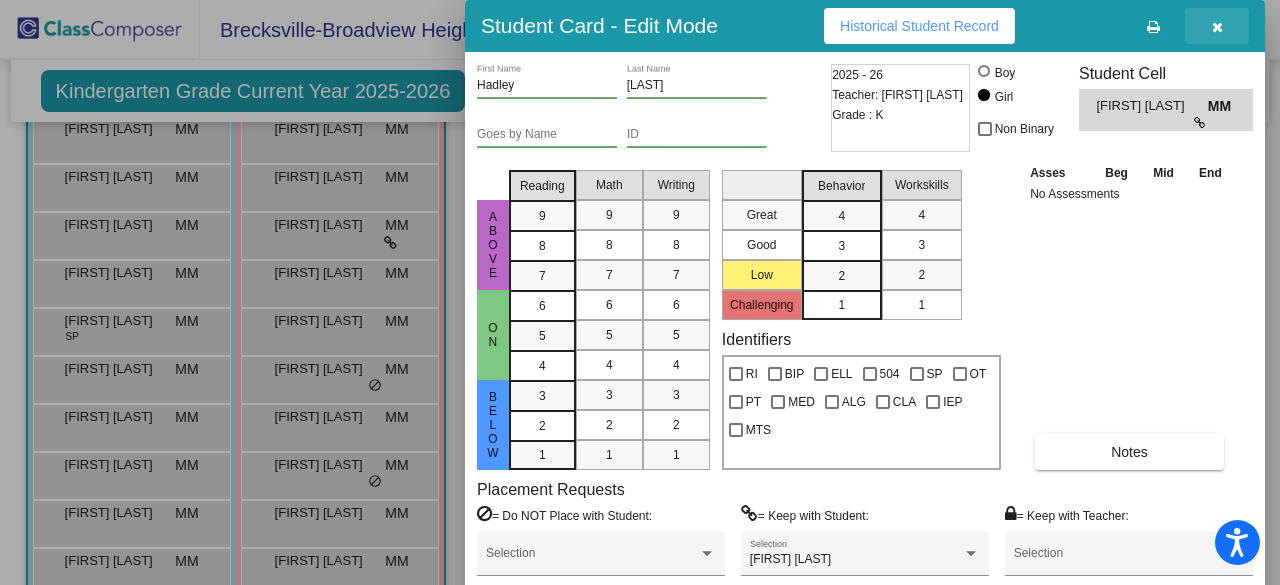 click at bounding box center (1217, 27) 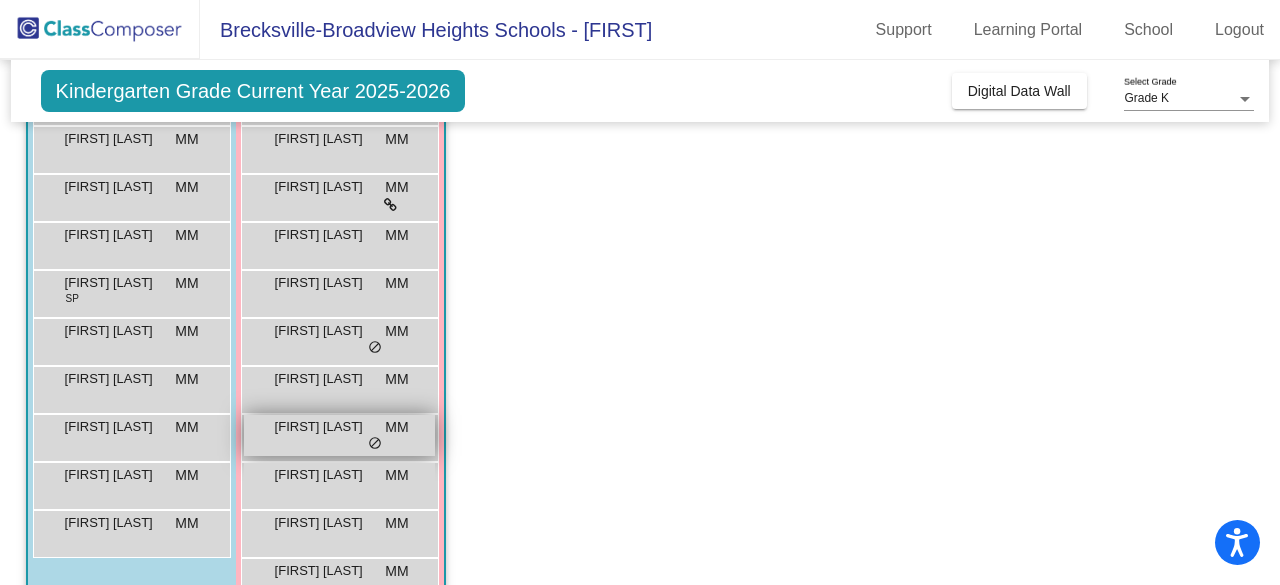 scroll, scrollTop: 240, scrollLeft: 0, axis: vertical 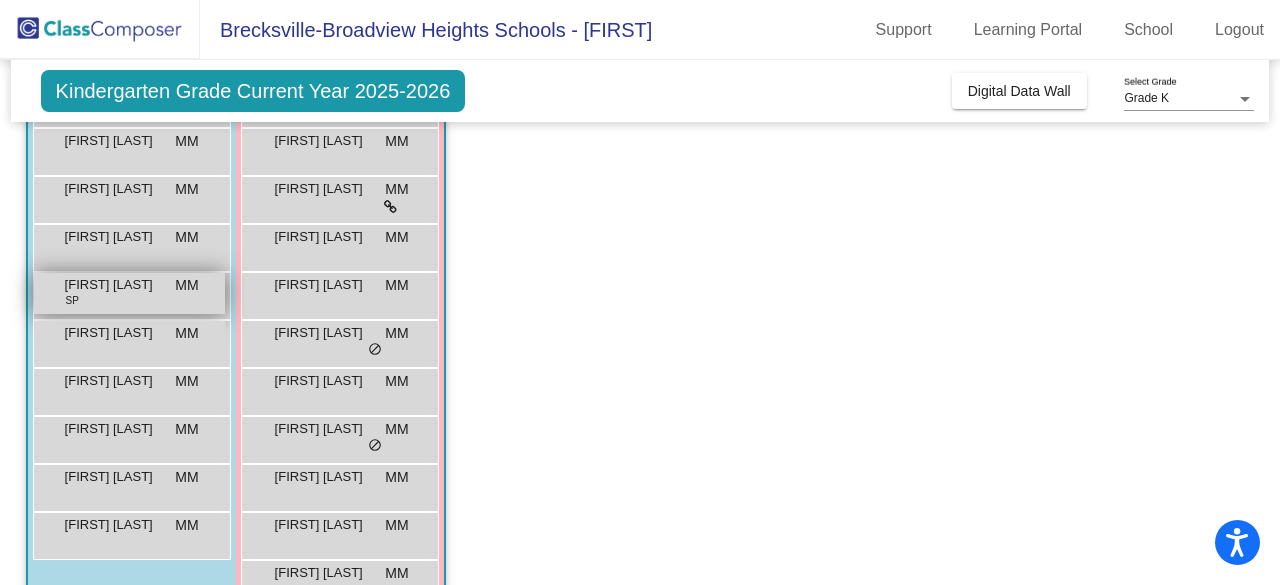 click on "[FIRST] [LAST]" at bounding box center (115, 285) 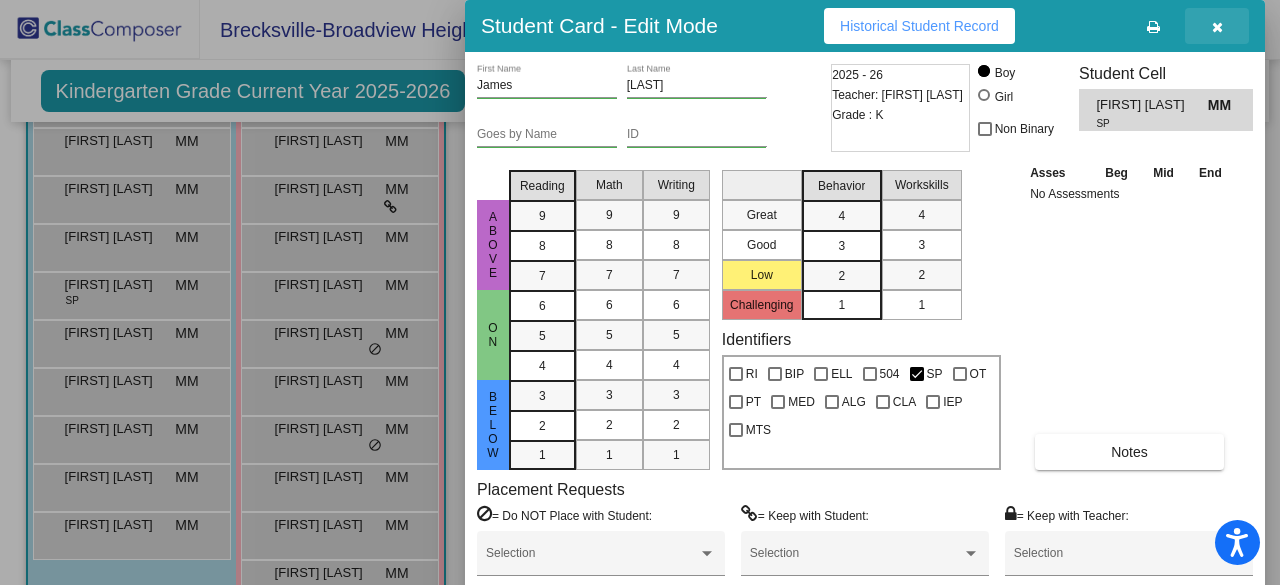 click at bounding box center (1217, 26) 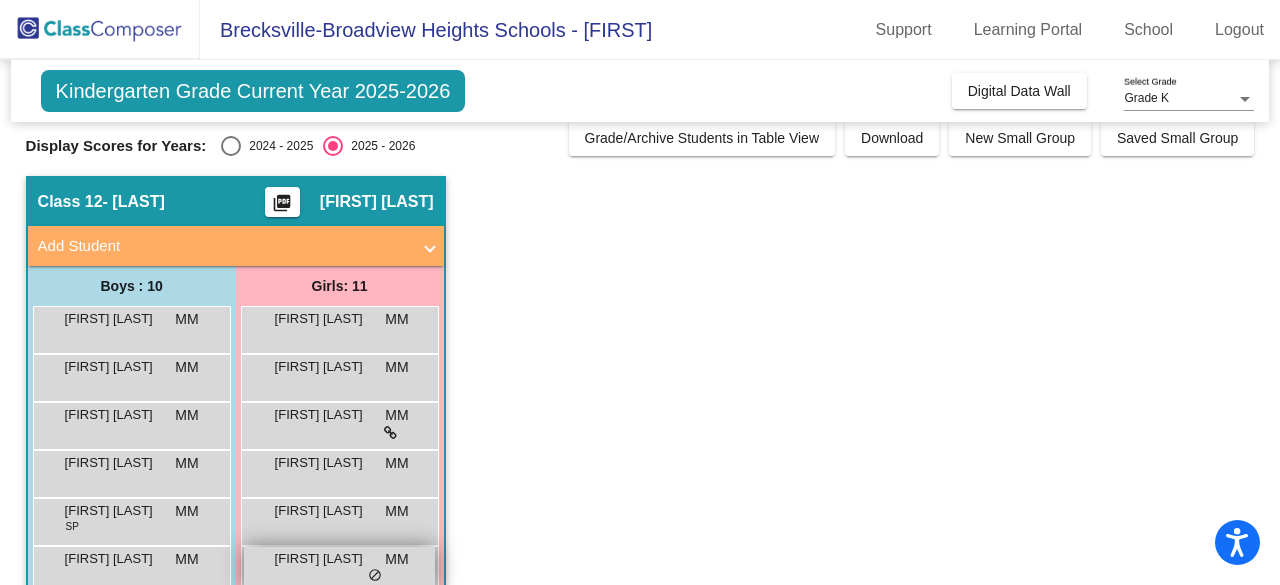 scroll, scrollTop: 0, scrollLeft: 0, axis: both 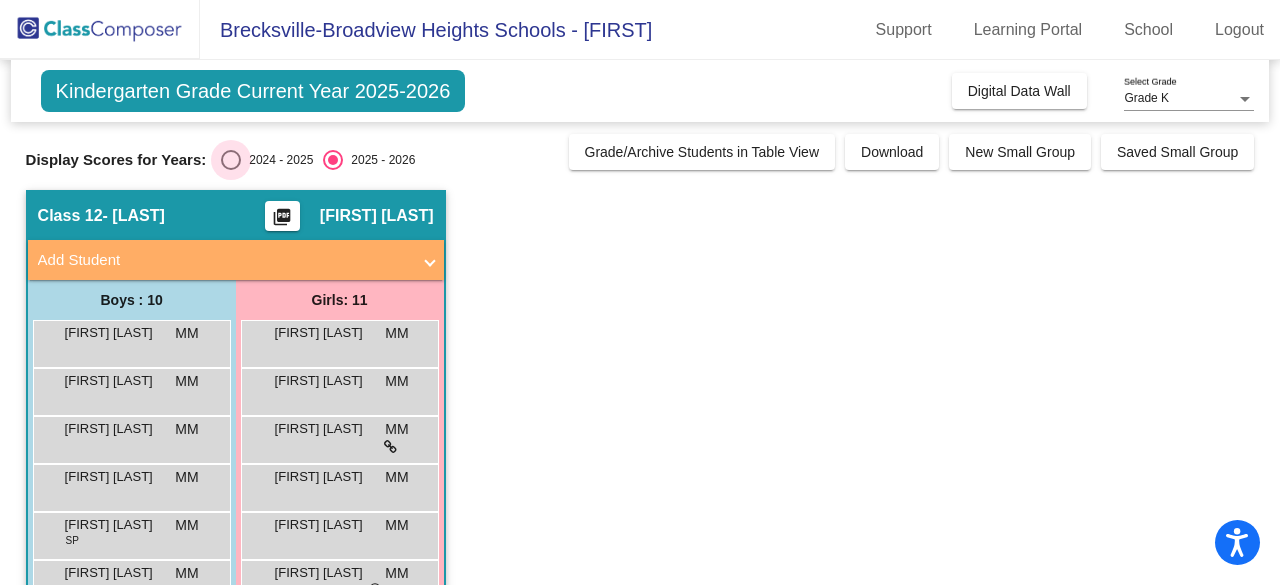 click at bounding box center [231, 160] 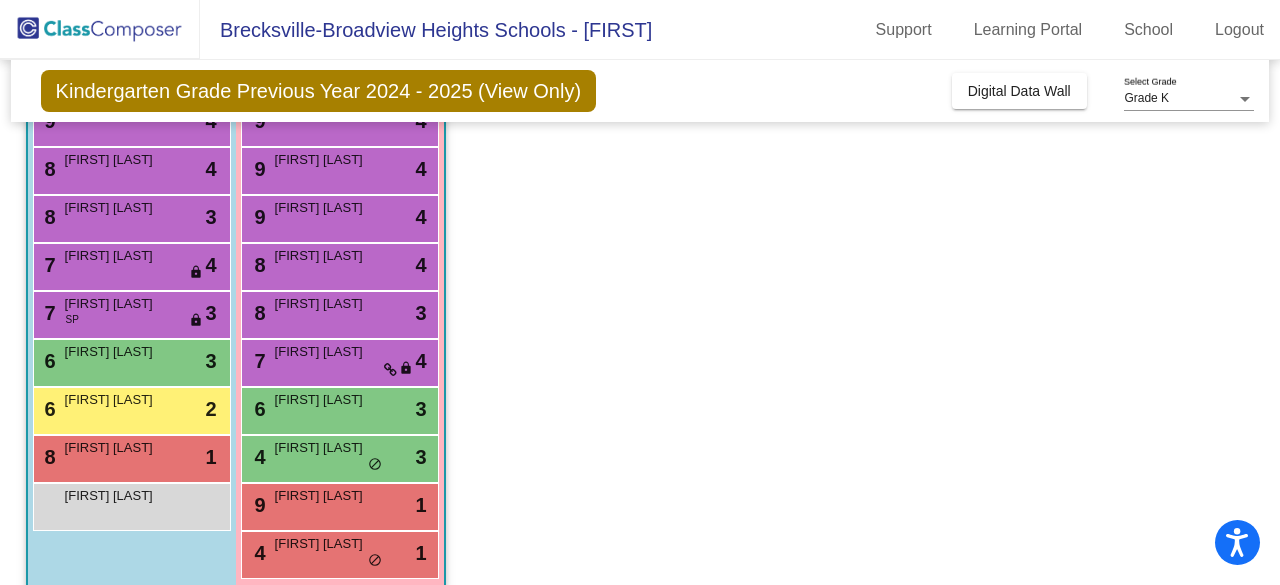 scroll, scrollTop: 265, scrollLeft: 0, axis: vertical 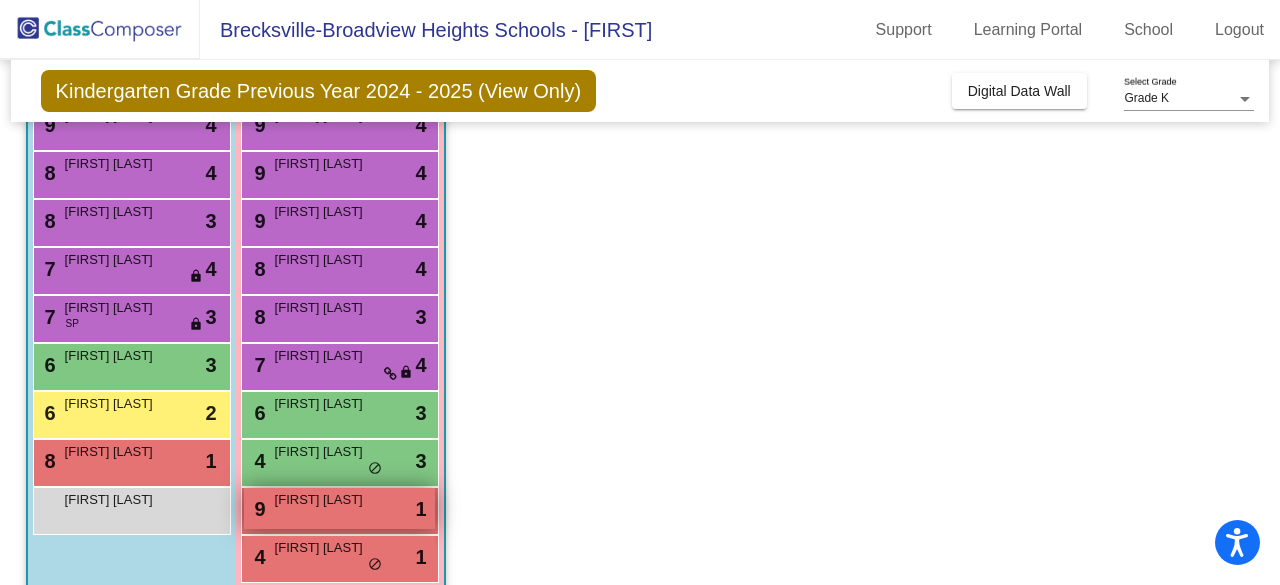 click on "[FIRST] [LAST]" at bounding box center [325, 500] 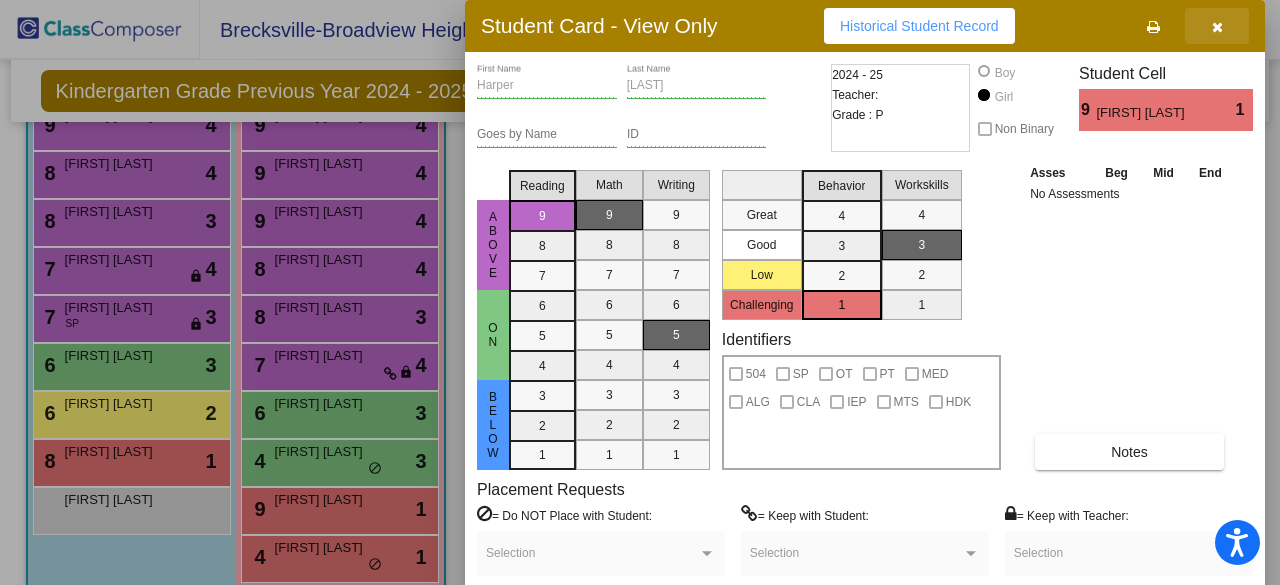 click at bounding box center [1217, 27] 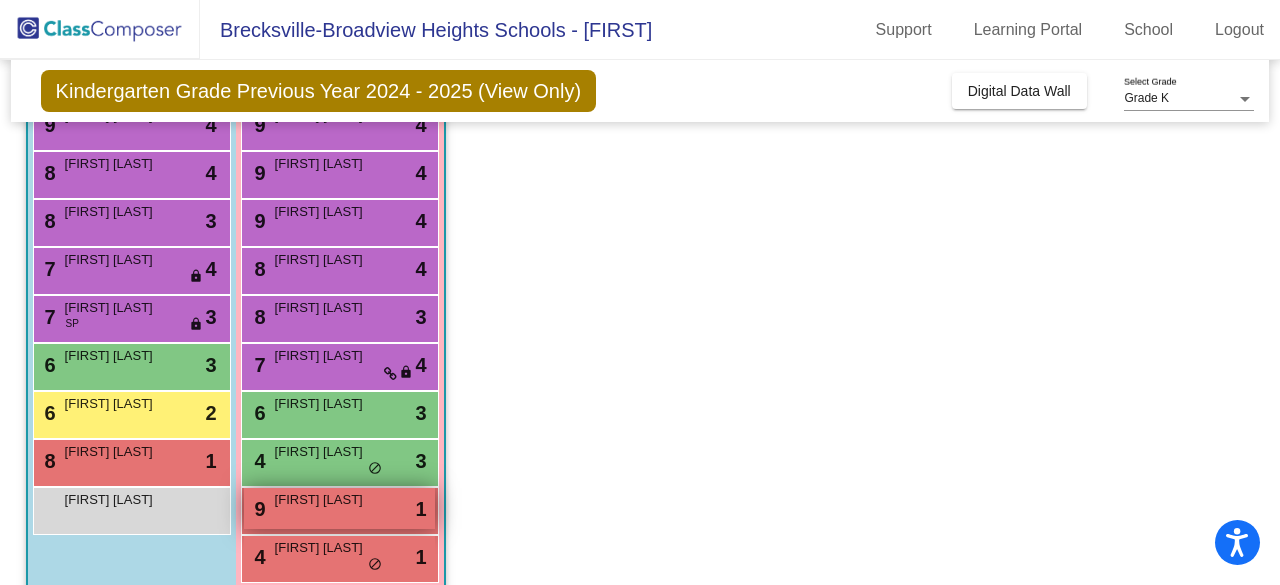 click on "[FIRST] [LAST]" at bounding box center [325, 500] 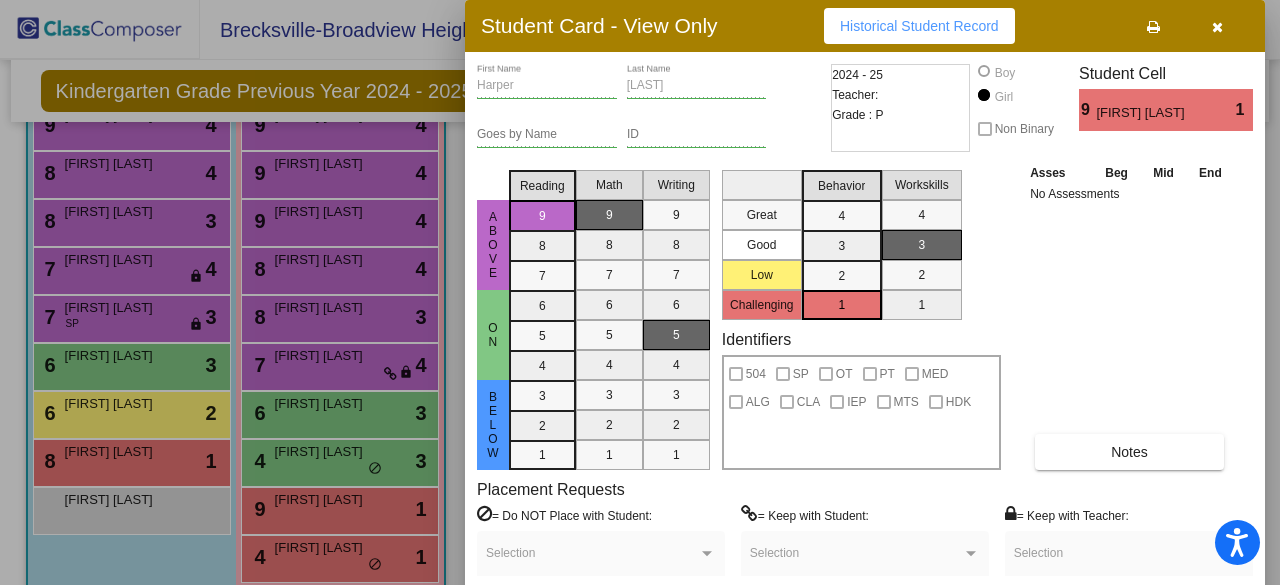 click at bounding box center [1217, 26] 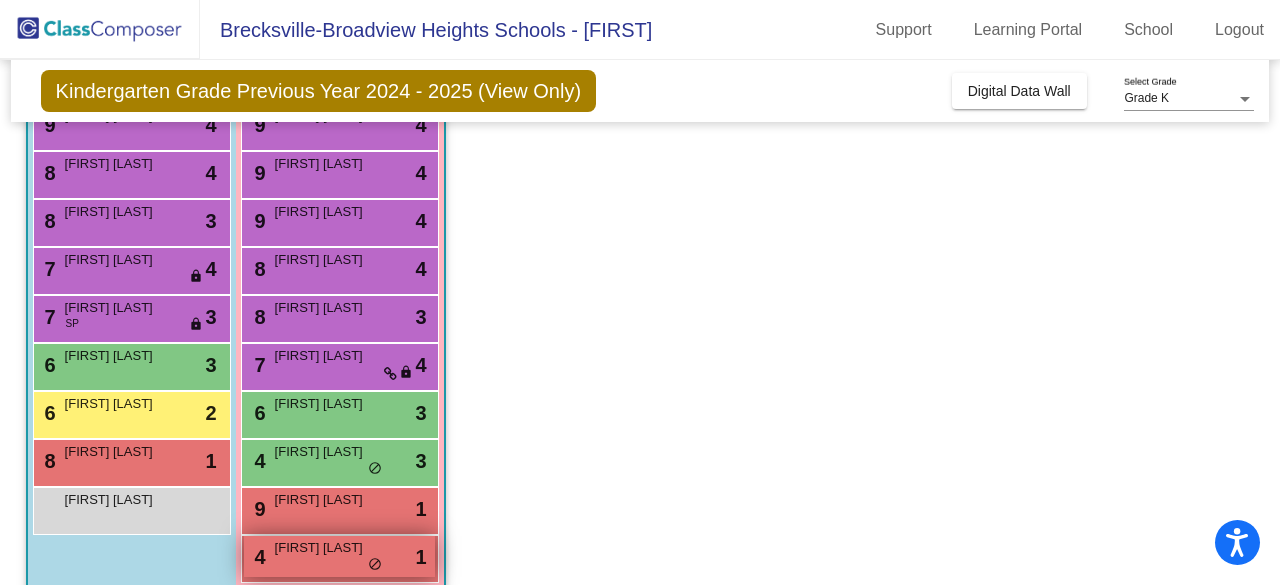 click on "[FIRST] [LAST]" at bounding box center (325, 548) 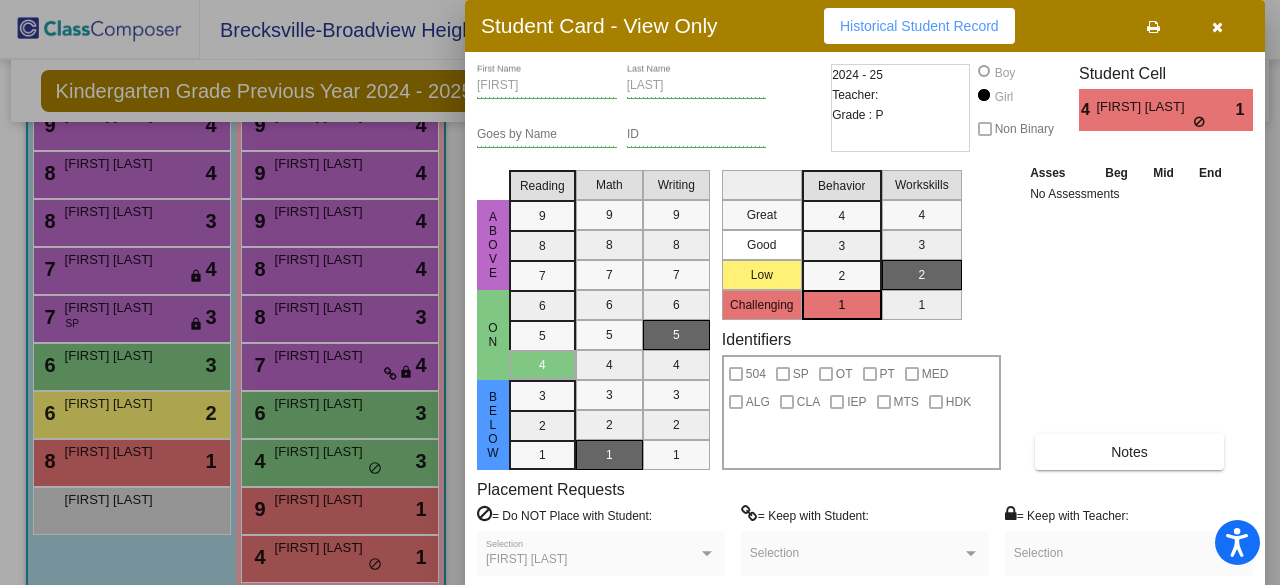click at bounding box center (1217, 27) 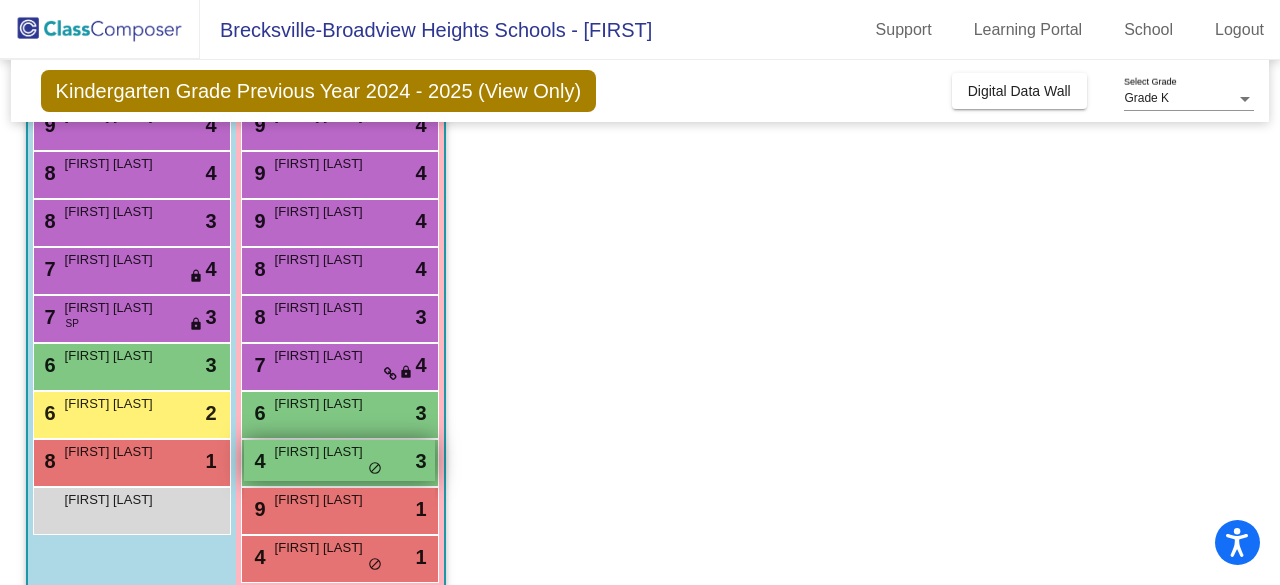 click on "[FIRST] [LAST]" at bounding box center (325, 452) 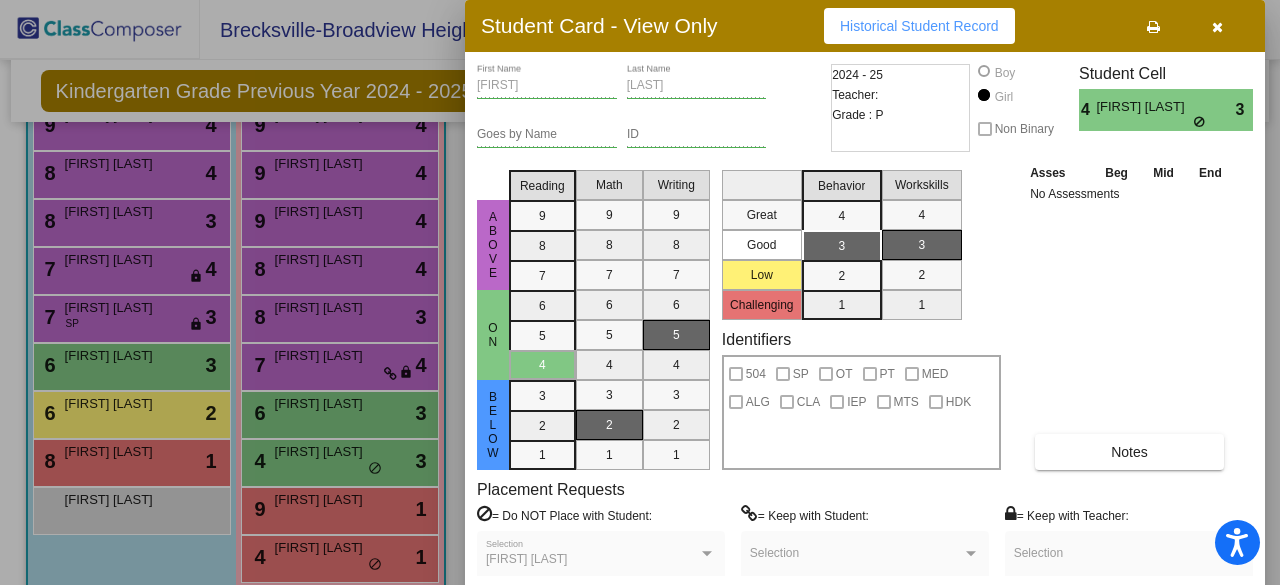 click at bounding box center [1217, 26] 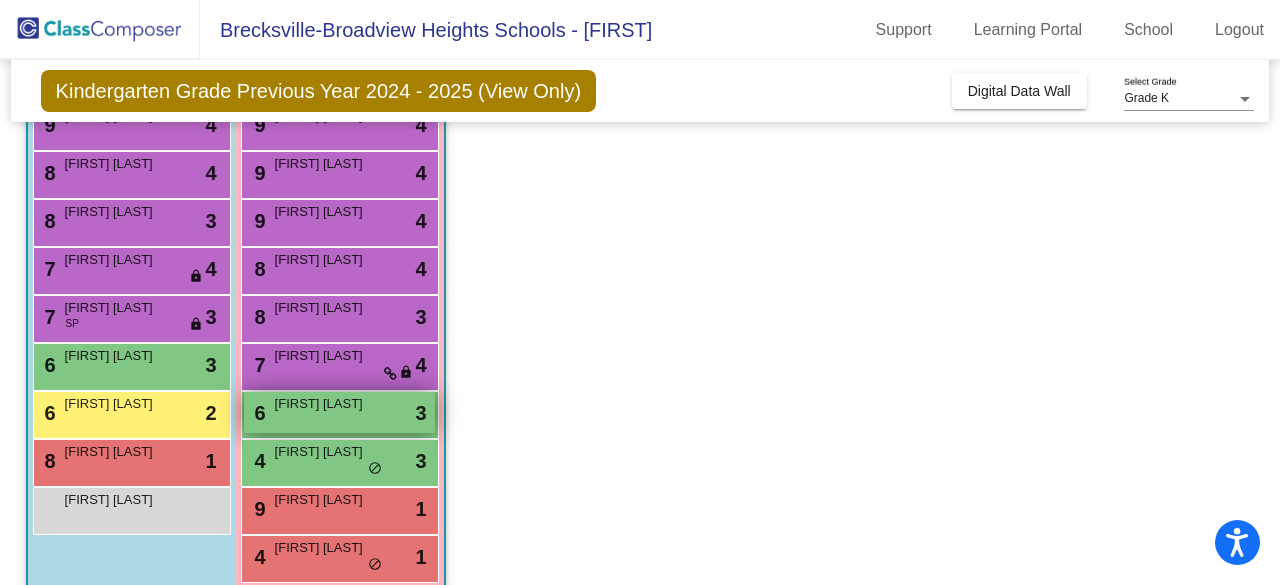 click on "[FIRST] [LAST]" at bounding box center [325, 404] 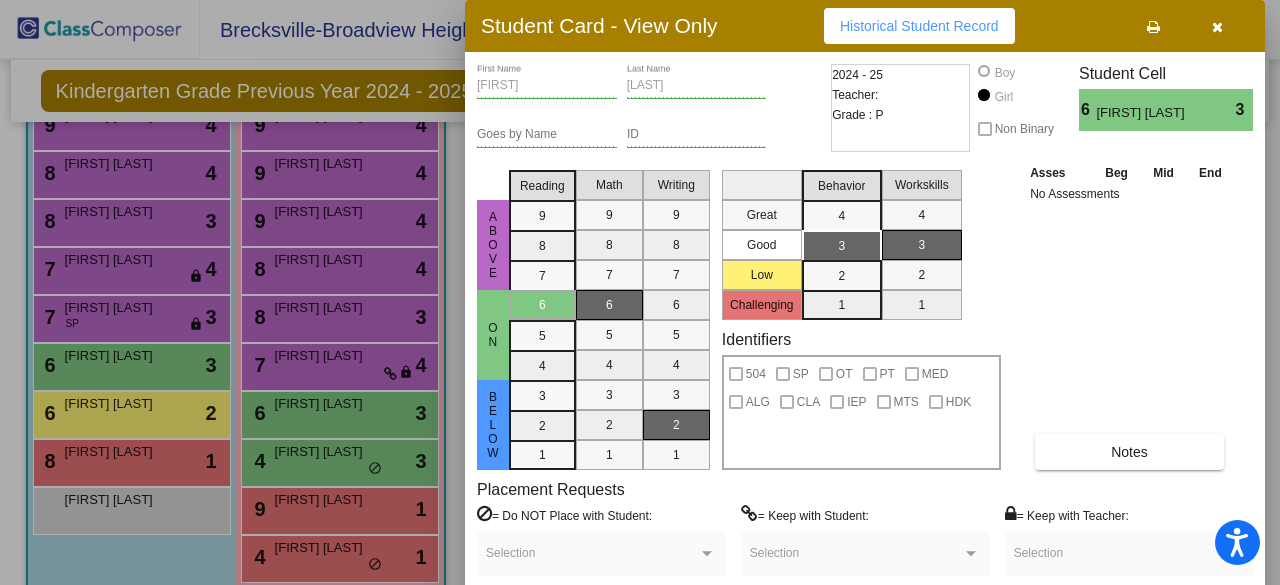 click at bounding box center [1217, 26] 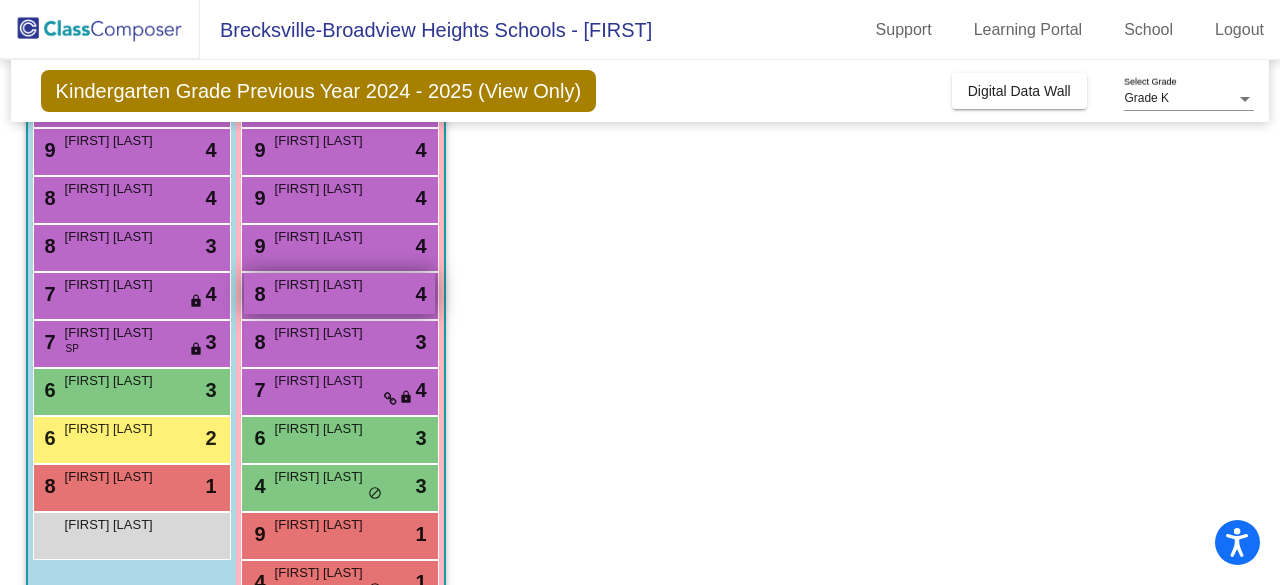 scroll, scrollTop: 242, scrollLeft: 0, axis: vertical 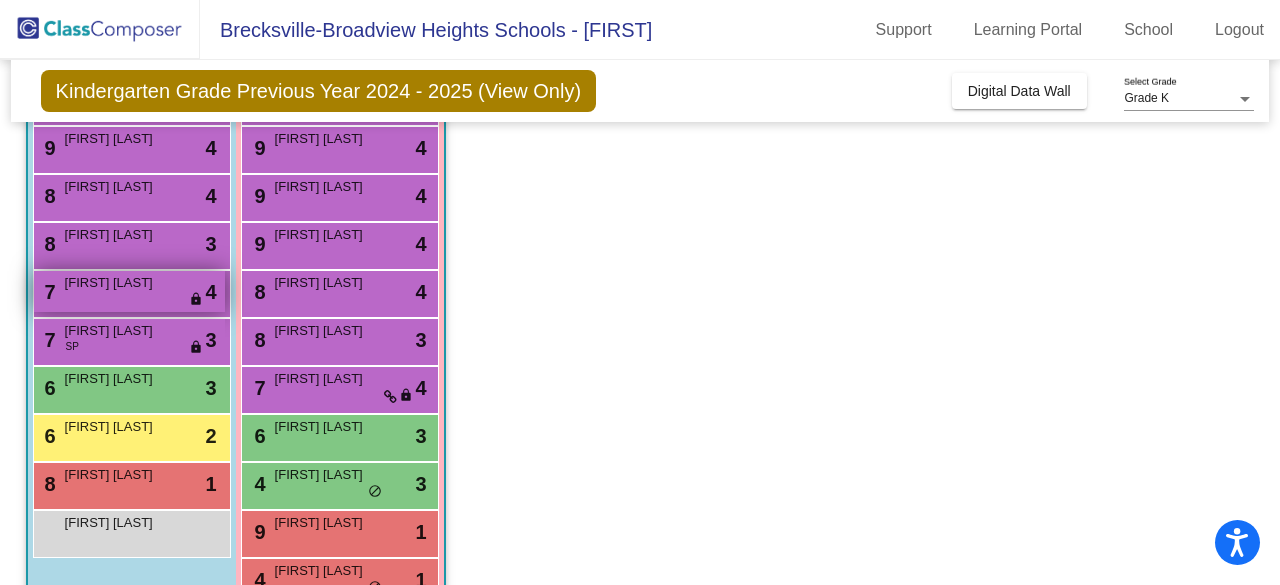 click on "7 [FIRST] [LAST] lock do_not_disturb_alt 4" at bounding box center [129, 291] 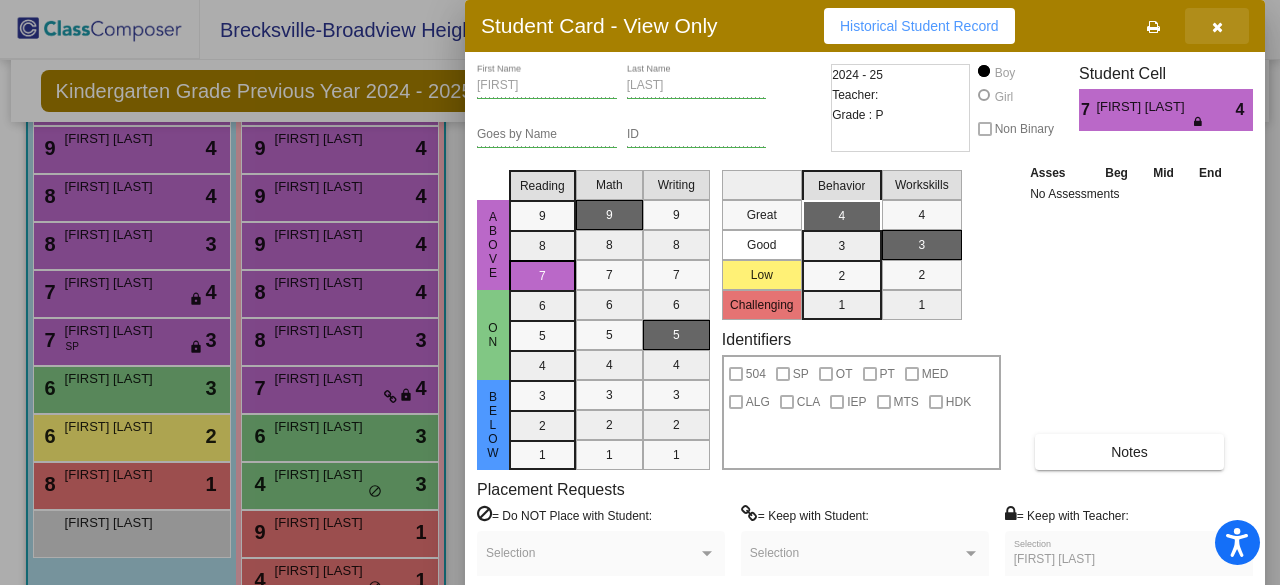 click at bounding box center [1217, 27] 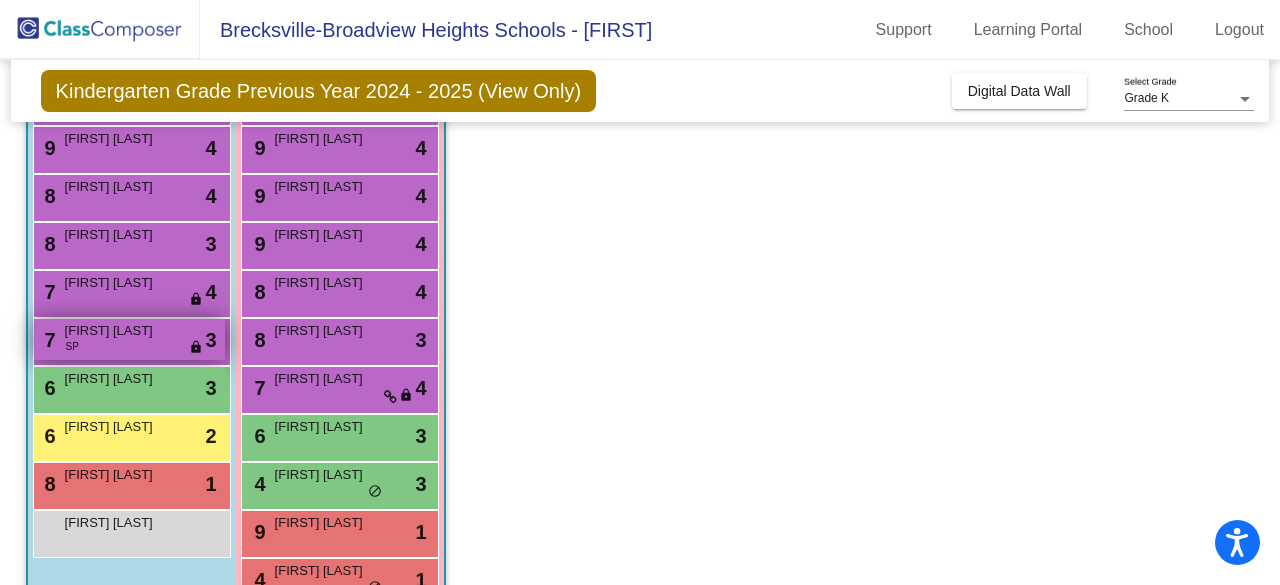 click on "7 [FIRST] [LAST] SP lock do_not_disturb_alt 3" at bounding box center [129, 339] 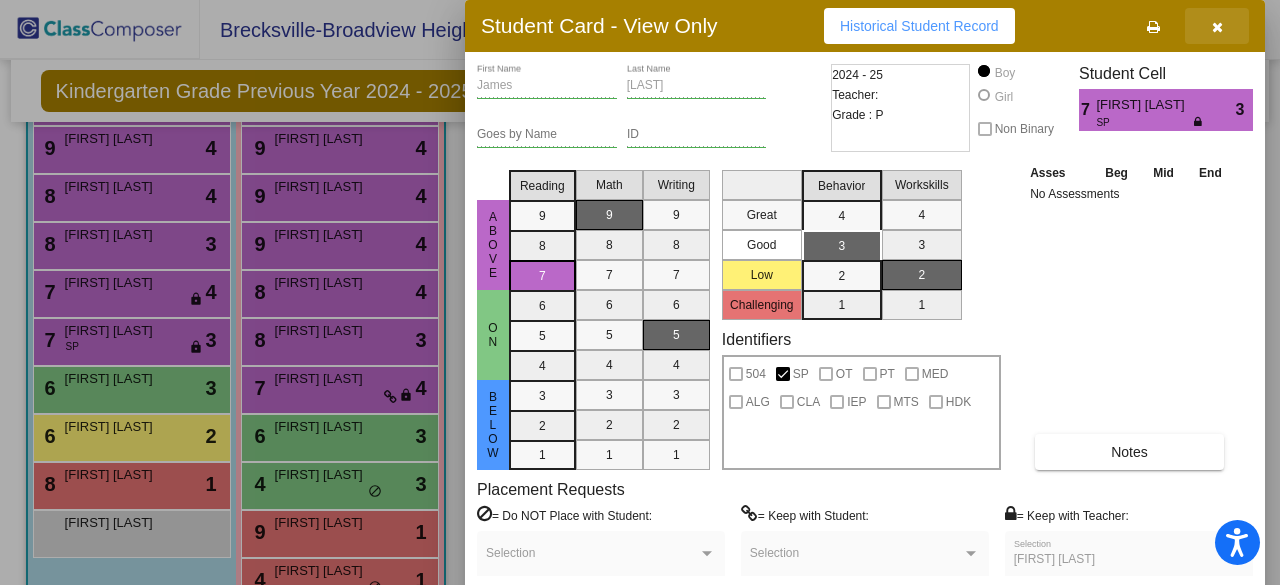 click at bounding box center [1217, 27] 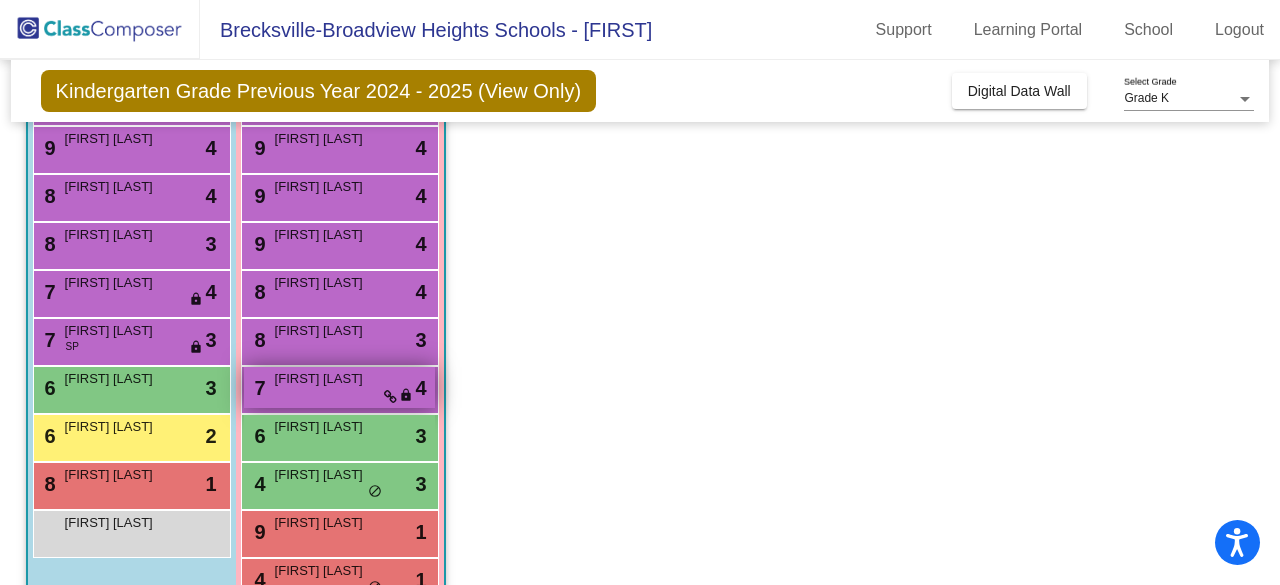 click on "7 [FIRST] [LAST] lock do_not_disturb_alt 4" at bounding box center (339, 387) 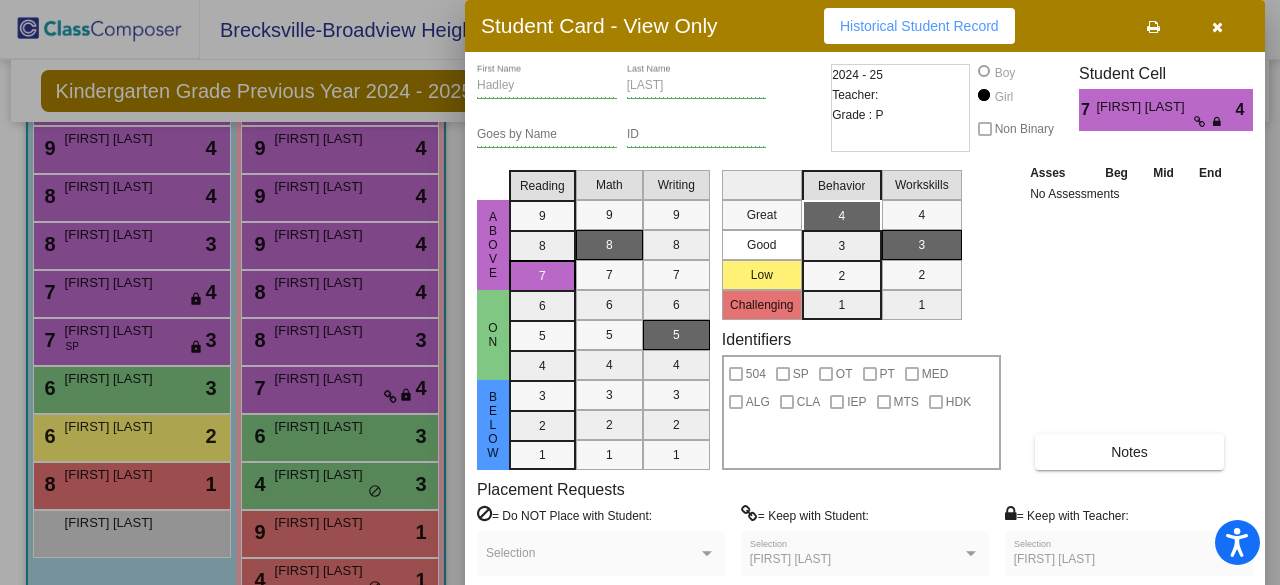 click at bounding box center (1217, 27) 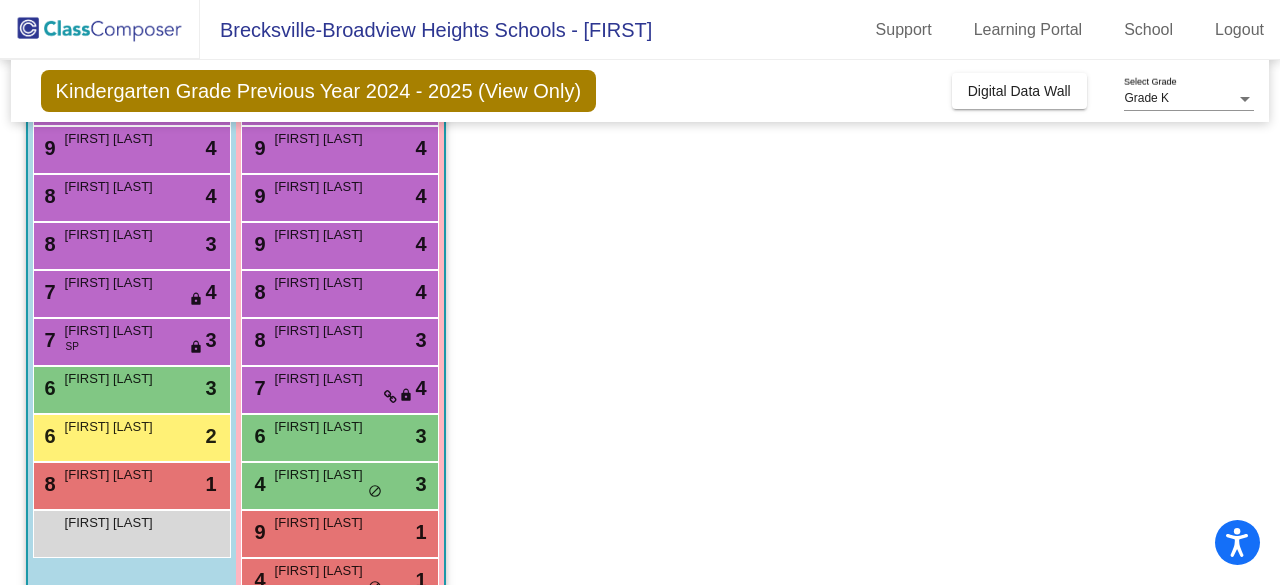 scroll, scrollTop: 294, scrollLeft: 0, axis: vertical 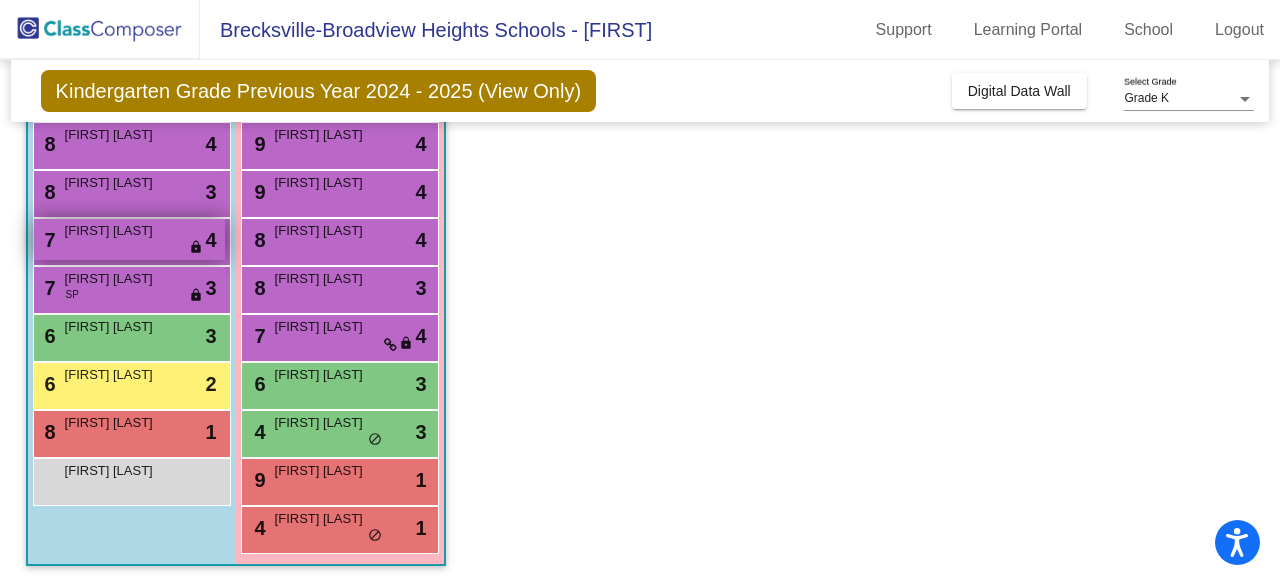 click on "7 [FIRST] [LAST] lock do_not_disturb_alt 4" at bounding box center (129, 239) 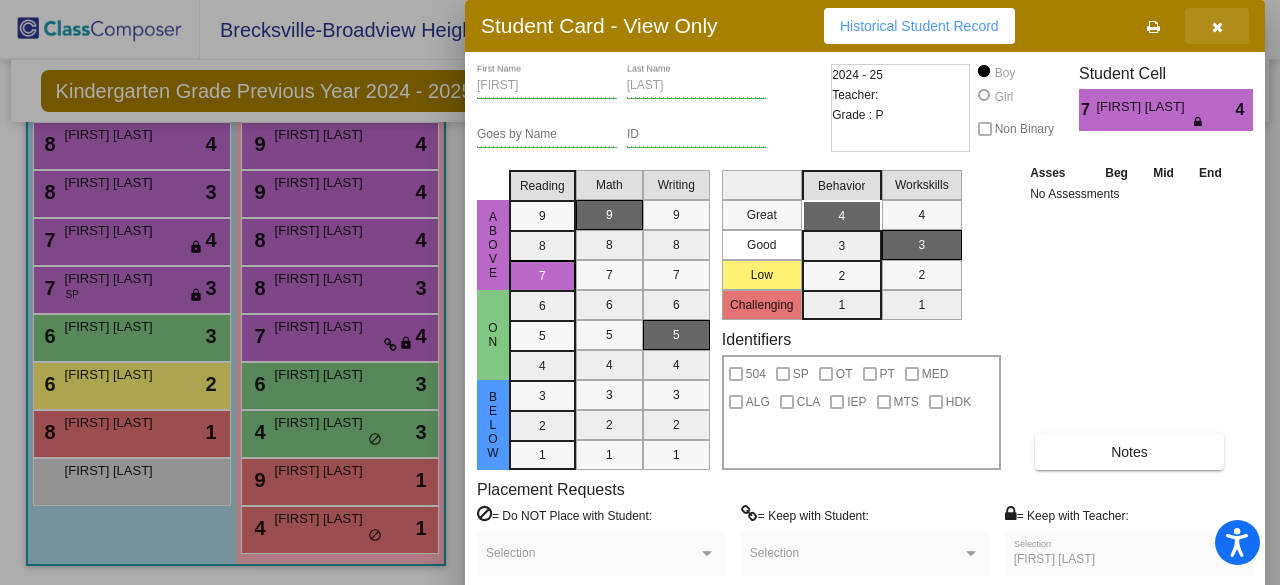 click at bounding box center [1217, 27] 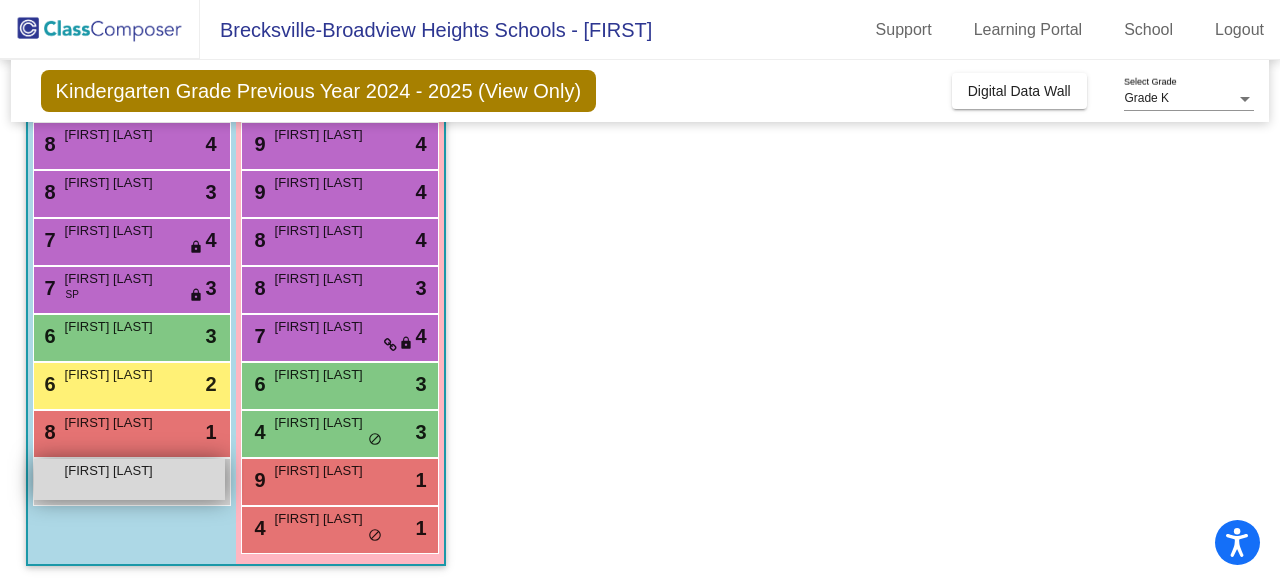 click on "[FIRST] [LAST] lock do_not_disturb_alt" at bounding box center (129, 479) 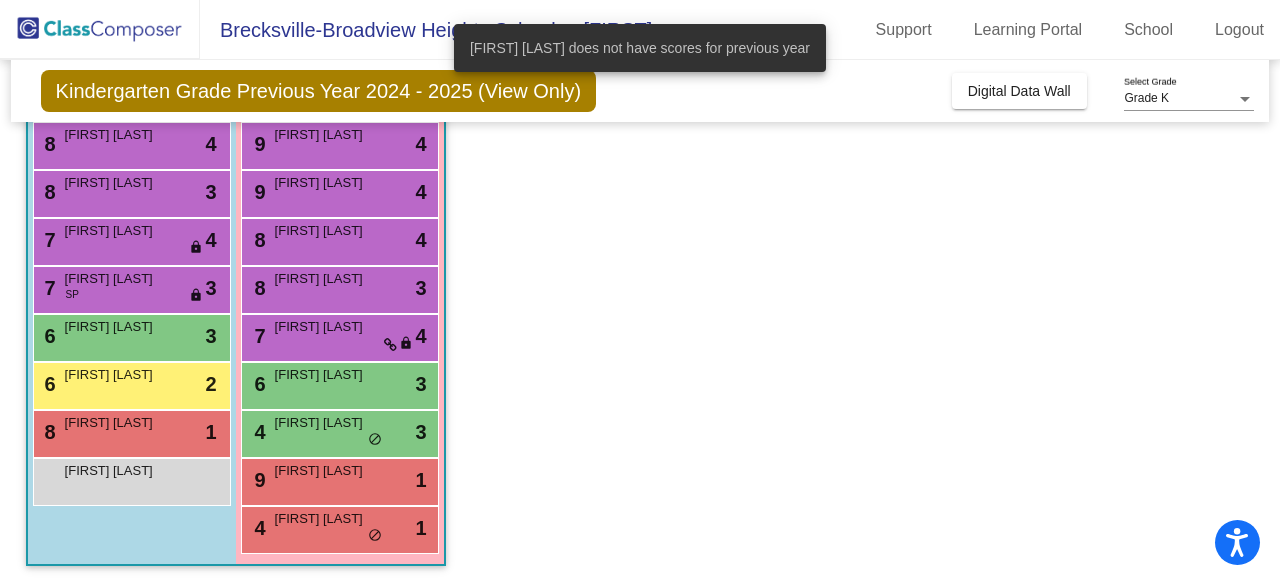 click on "Class 12   - [LAST]  picture_as_pdf [FIRST] [LAST]  Add Student  First Name Last Name Student Id  (Recommended)   Boy   Girl   Non Binary Add Close  Boys : 10  9 [FIRST] [LAST] lock do_not_disturb_alt 4 9 [FIRST] [LAST] lock do_not_disturb_alt 4 8 [FIRST] [LAST] lock do_not_disturb_alt 4 8 [FIRST] [LAST] lock do_not_disturb_alt 3 7 [FIRST] [LAST] lock do_not_disturb_alt 4 7 [FIRST] [LAST] SP lock do_not_disturb_alt 3 6 [FIRST] [LAST] lock do_not_disturb_alt 3 6 [FIRST] [LAST] lock do_not_disturb_alt 2 8 [FIRST] [LAST] lock do_not_disturb_alt 1 [FIRST] [LAST] lock do_not_disturb_alt Girls: 11 9 [FIRST] [LAST] lock do_not_disturb_alt 4 9 [FIRST] [LAST] lock do_not_disturb_alt 4 9 [FIRST] [LAST] lock do_not_disturb_alt 4 9 [FIRST] [LAST] lock do_not_disturb_alt 4 8 [FIRST] [LAST] lock do_not_disturb_alt 4 8 [FIRST] [LAST] lock do_not_disturb_alt 3 7 [FIRST] [LAST] lock do_not_disturb_alt 4 6 [FIRST] [LAST] lock do_not_disturb_alt 3 4 [FIRST] [LAST] lock do_not_disturb_alt 3 9 [FIRST] [LAST] lock 1 4 lock" 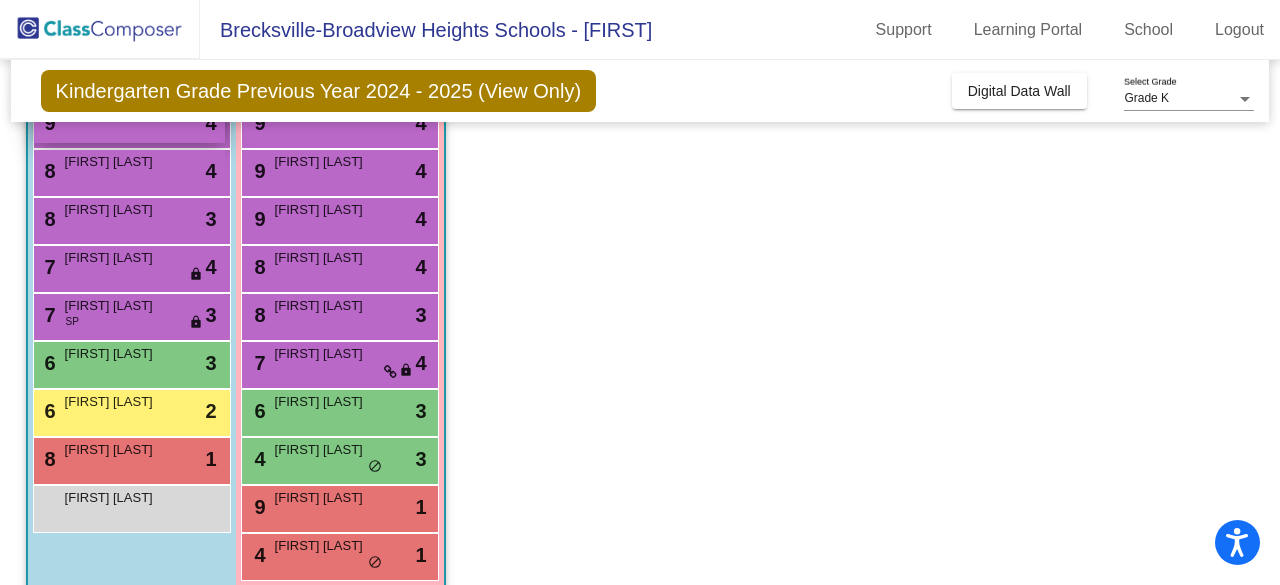 scroll, scrollTop: 294, scrollLeft: 0, axis: vertical 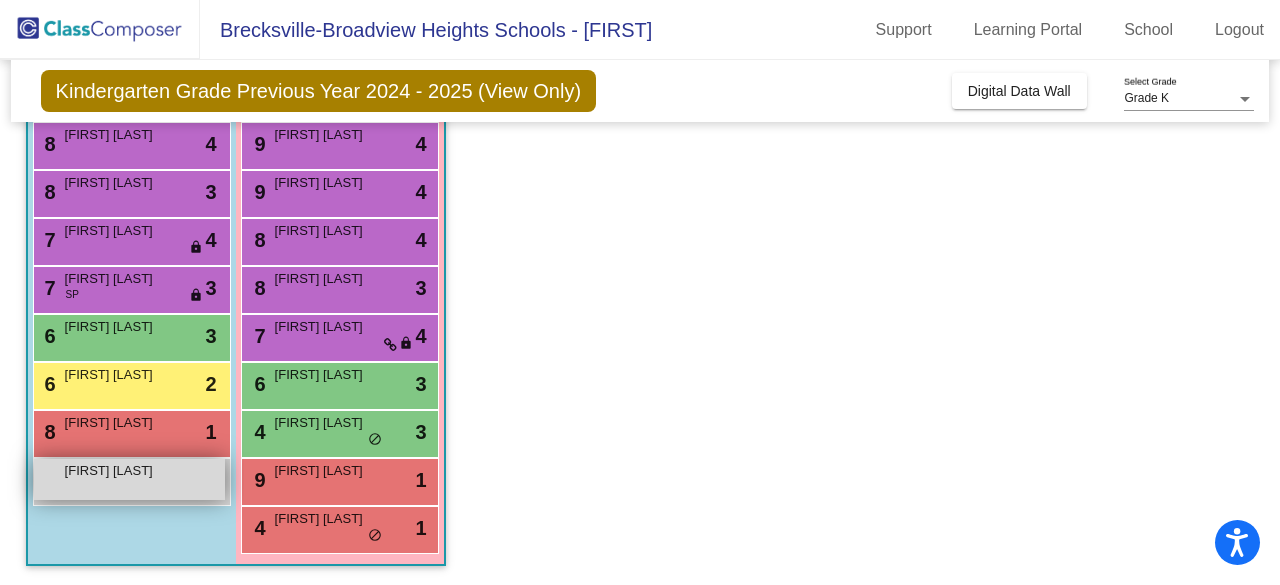 click on "[FIRST] [LAST] lock do_not_disturb_alt" at bounding box center [129, 479] 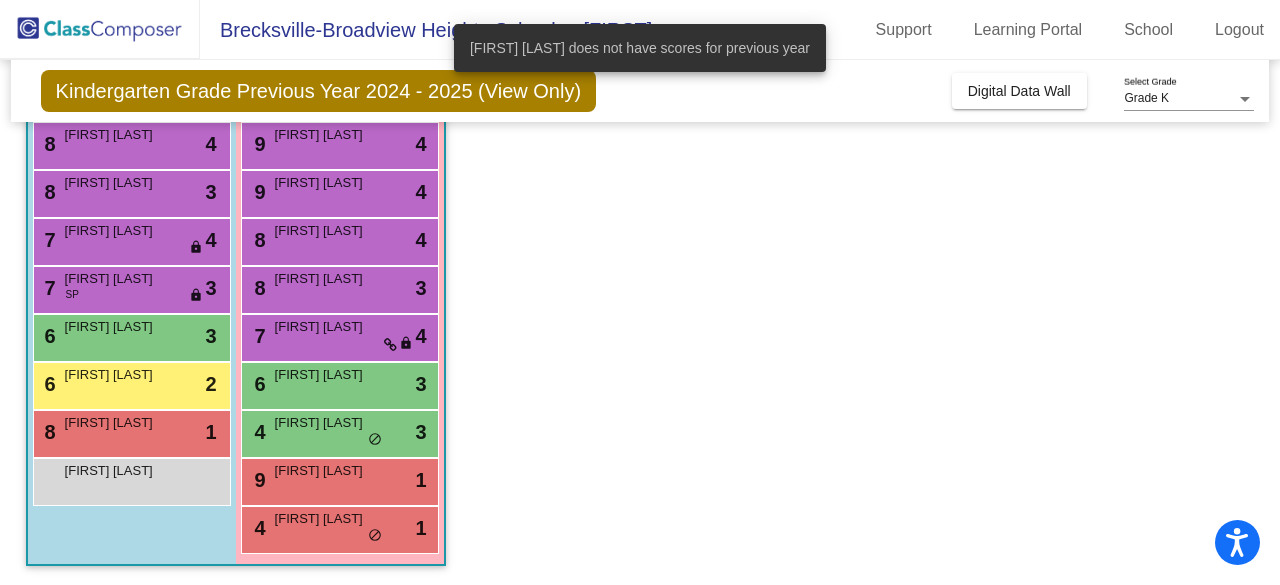 click on "Class 12   - [LAST]  picture_as_pdf [FIRST] [LAST]  Add Student  First Name Last Name Student Id  (Recommended)   Boy   Girl   Non Binary Add Close  Boys : 10  9 [FIRST] [LAST] lock do_not_disturb_alt 4 9 [FIRST] [LAST] lock do_not_disturb_alt 4 8 [FIRST] [LAST] lock do_not_disturb_alt 4 8 [FIRST] [LAST] lock do_not_disturb_alt 3 7 [FIRST] [LAST] lock do_not_disturb_alt 4 7 [FIRST] [LAST] SP lock do_not_disturb_alt 3 6 [FIRST] [LAST] lock do_not_disturb_alt 3 6 [FIRST] [LAST] lock do_not_disturb_alt 2 8 [FIRST] [LAST] lock do_not_disturb_alt 1 [FIRST] [LAST] lock do_not_disturb_alt Girls: 11 9 [FIRST] [LAST] lock do_not_disturb_alt 4 9 [FIRST] [LAST] lock do_not_disturb_alt 4 9 [FIRST] [LAST] lock do_not_disturb_alt 4 9 [FIRST] [LAST] lock do_not_disturb_alt 4 8 [FIRST] [LAST] lock do_not_disturb_alt 4 8 [FIRST] [LAST] lock do_not_disturb_alt 3 7 [FIRST] [LAST] lock do_not_disturb_alt 4 6 [FIRST] [LAST] lock do_not_disturb_alt 3 4 [FIRST] [LAST] lock do_not_disturb_alt 3 9 [FIRST] [LAST] lock 1 4 lock" 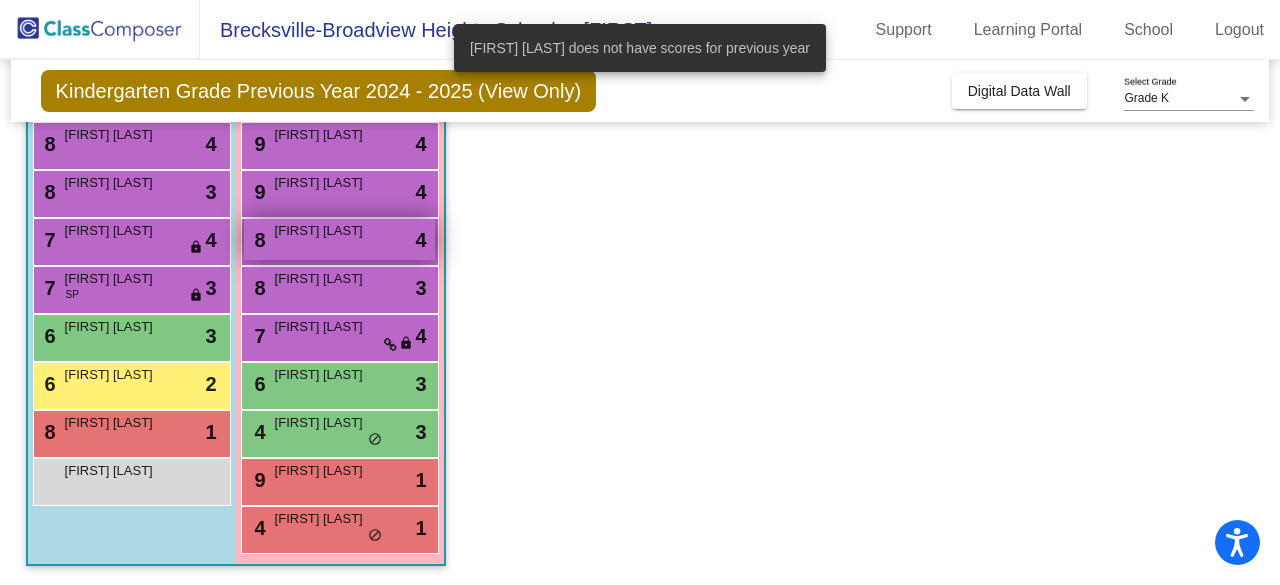 scroll, scrollTop: 0, scrollLeft: 0, axis: both 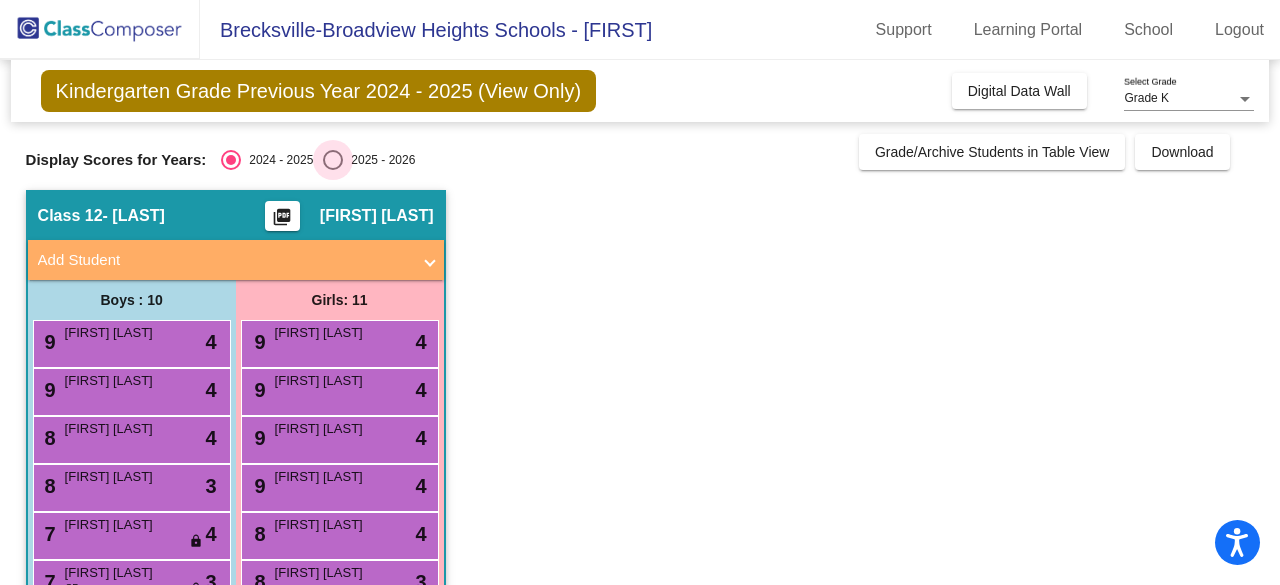 click at bounding box center [333, 160] 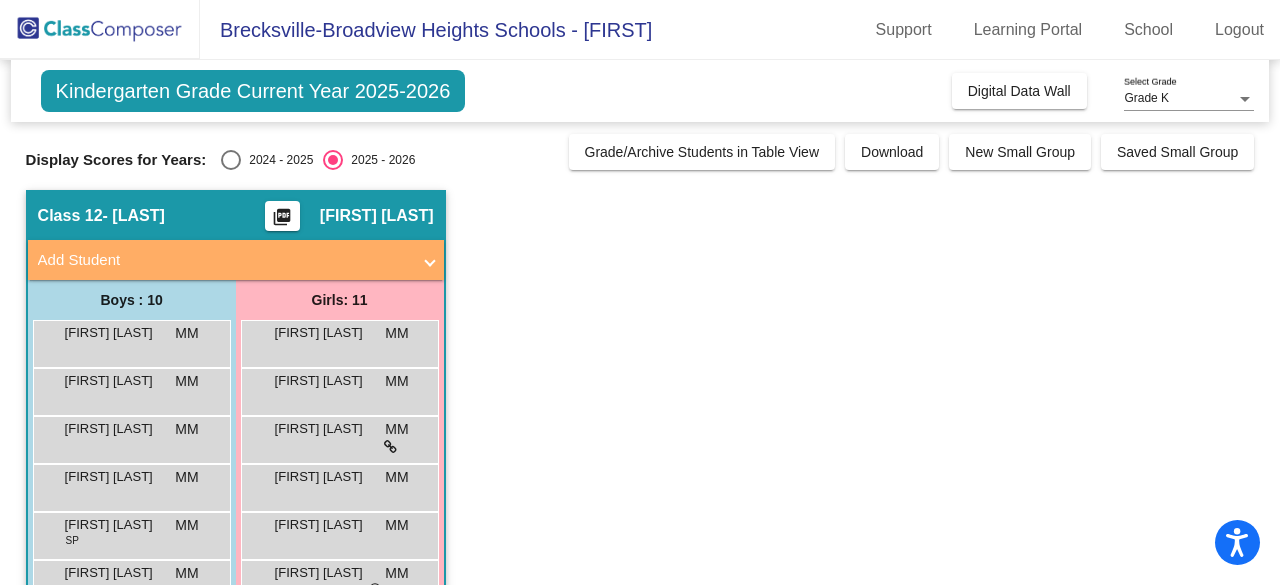 scroll, scrollTop: 8, scrollLeft: 0, axis: vertical 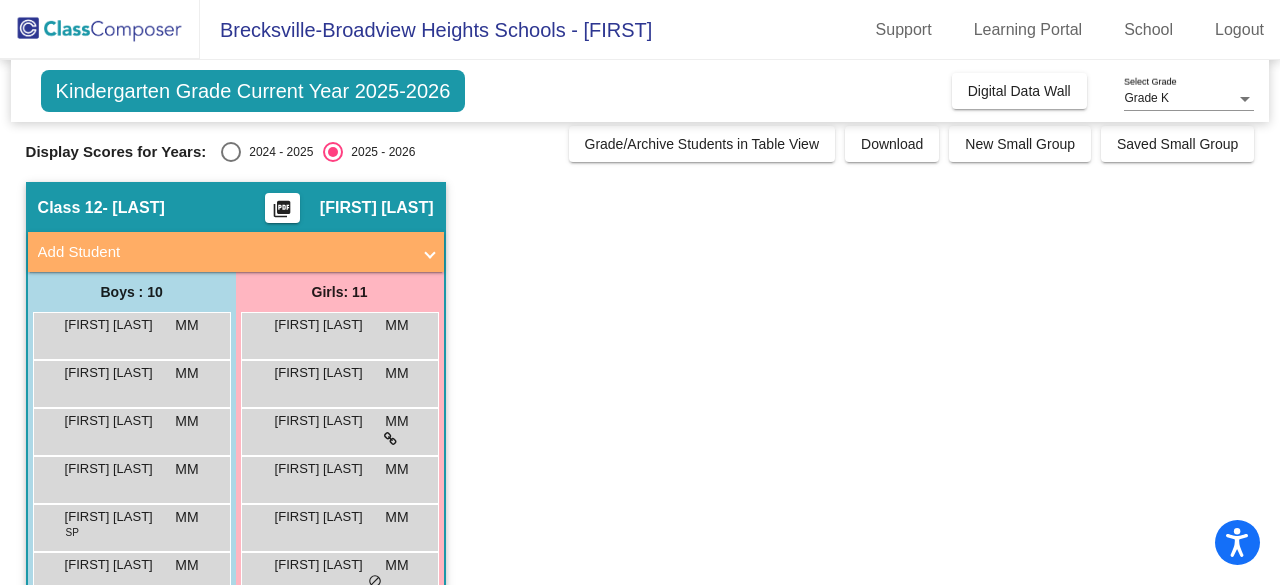 click at bounding box center (430, 252) 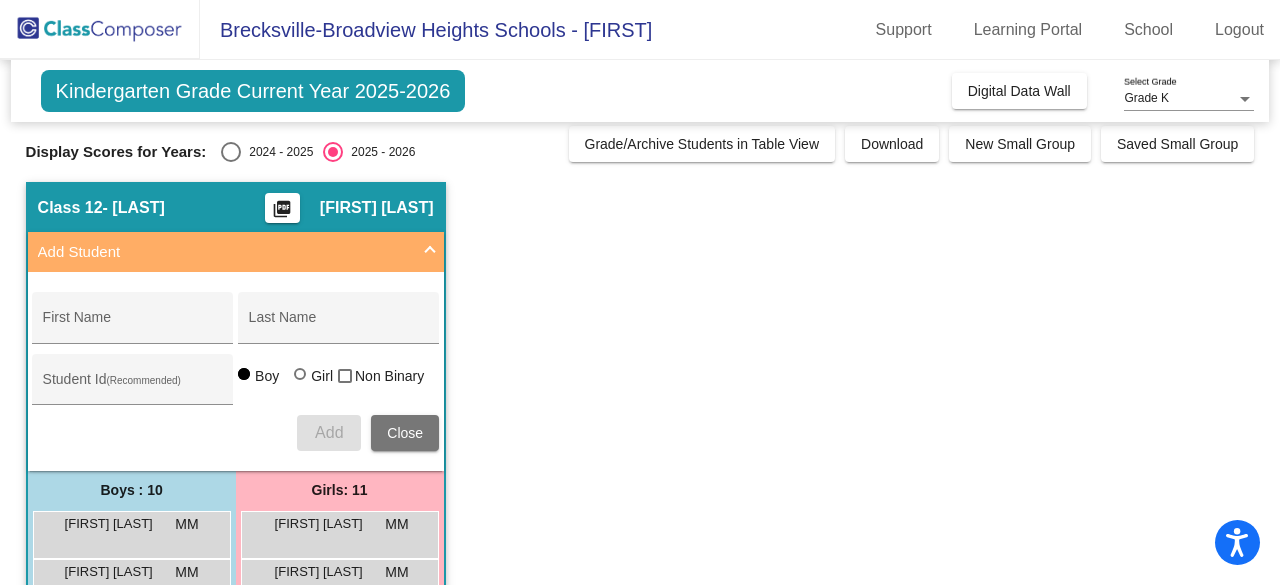 click at bounding box center (430, 252) 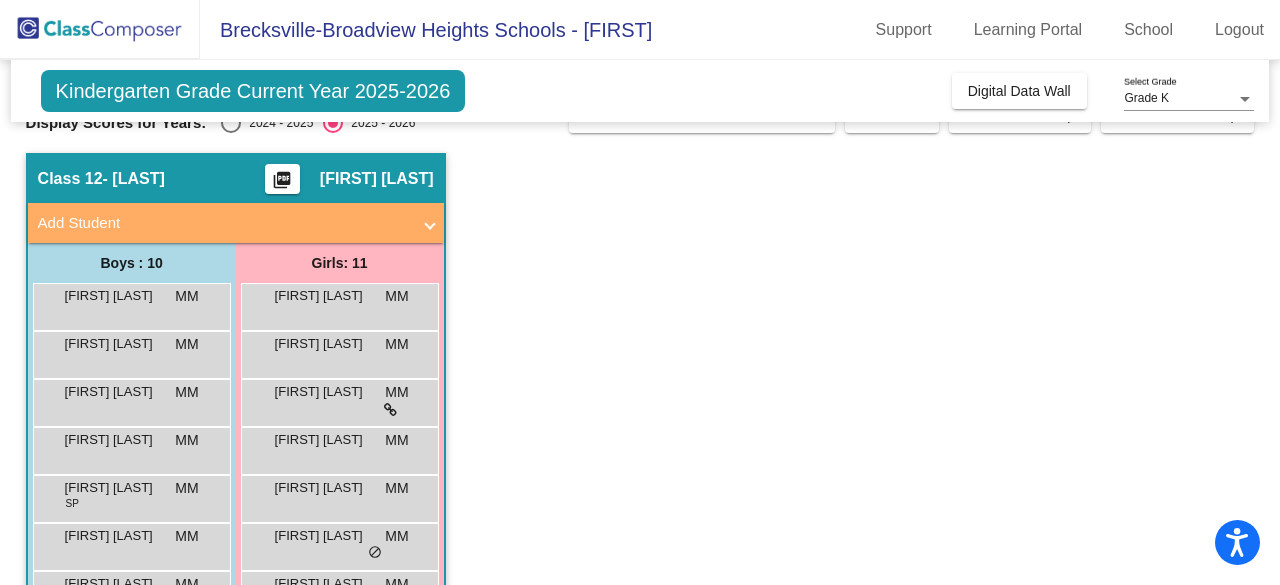 scroll, scrollTop: 38, scrollLeft: 0, axis: vertical 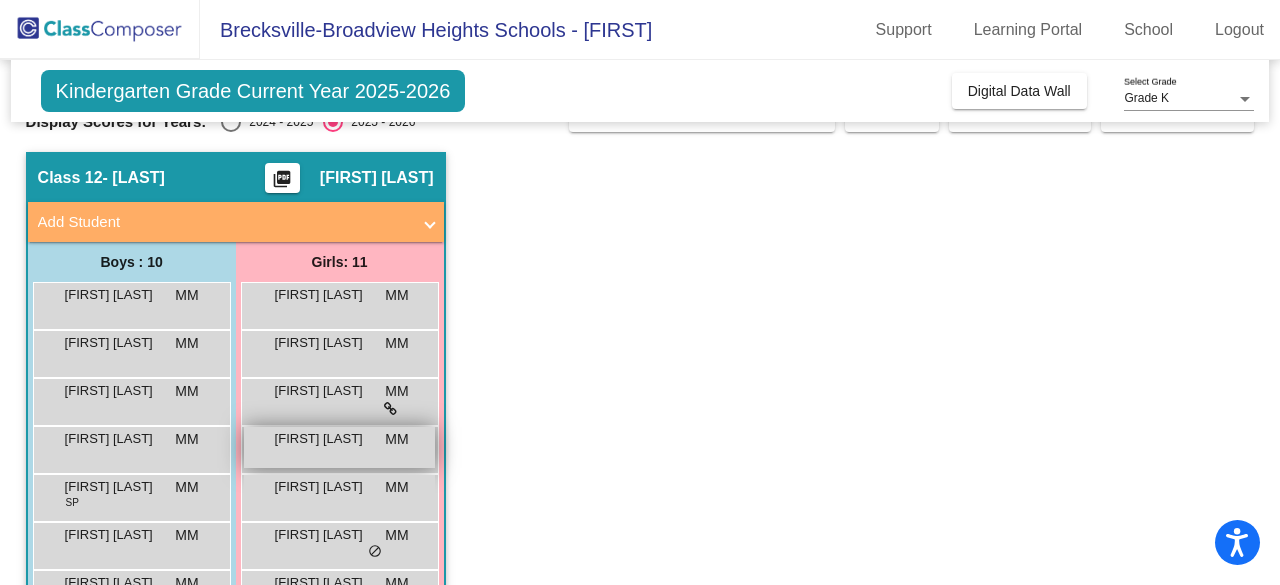 click on "[FIRST] [LAST] MM lock do_not_disturb_alt" at bounding box center (339, 447) 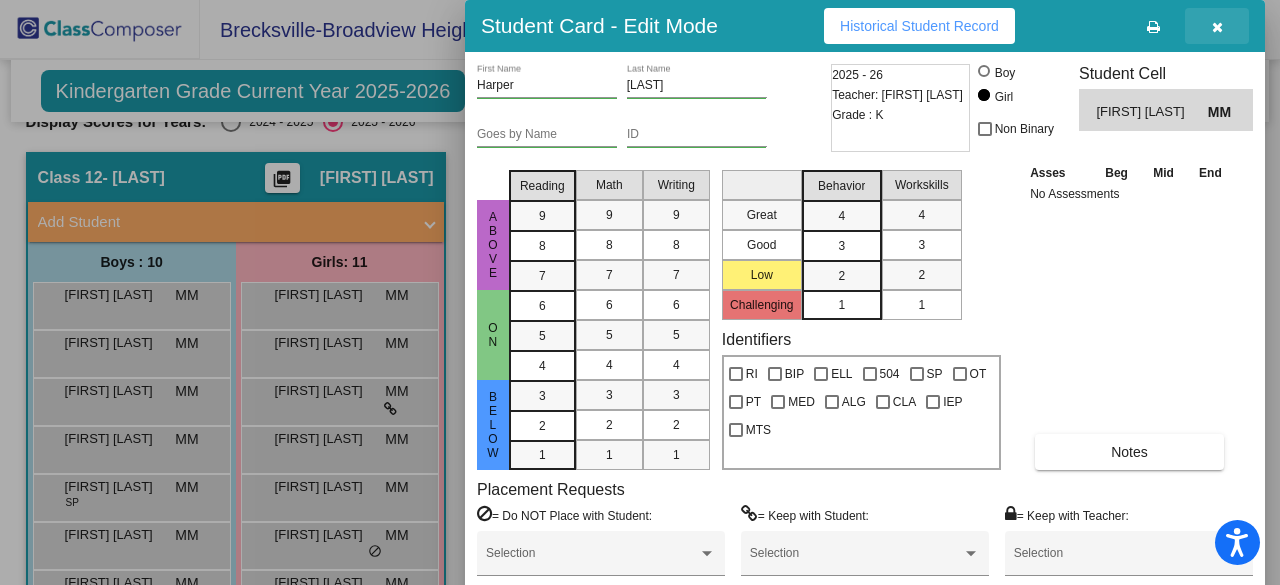 click at bounding box center [1217, 27] 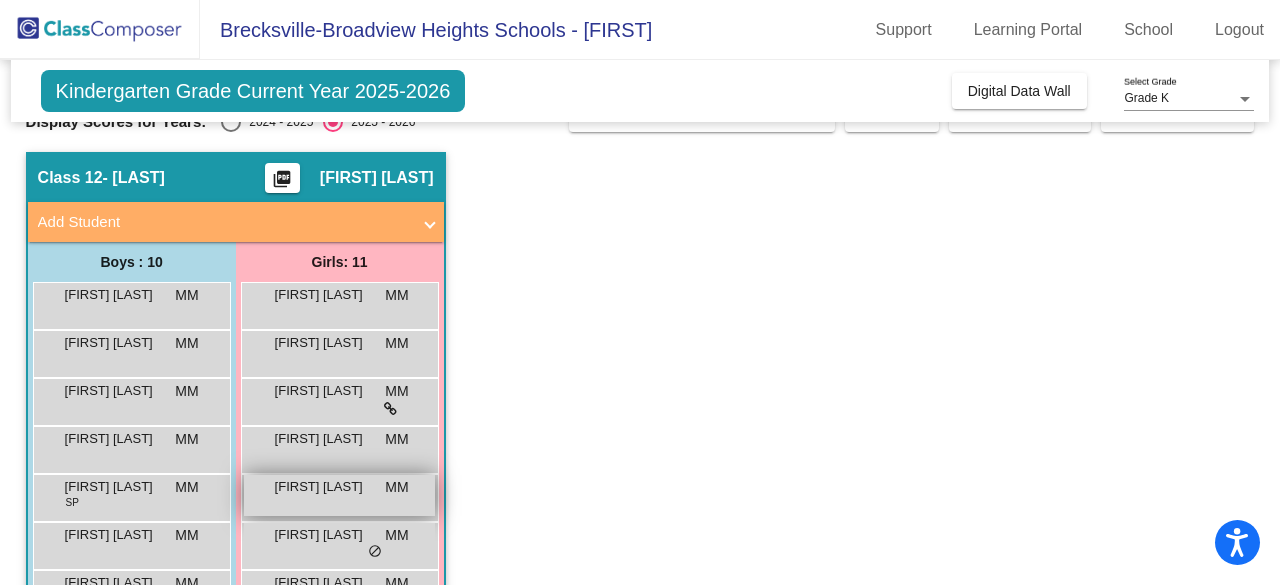 click on "[FIRST] [LAST] MM lock do_not_disturb_alt" at bounding box center (339, 495) 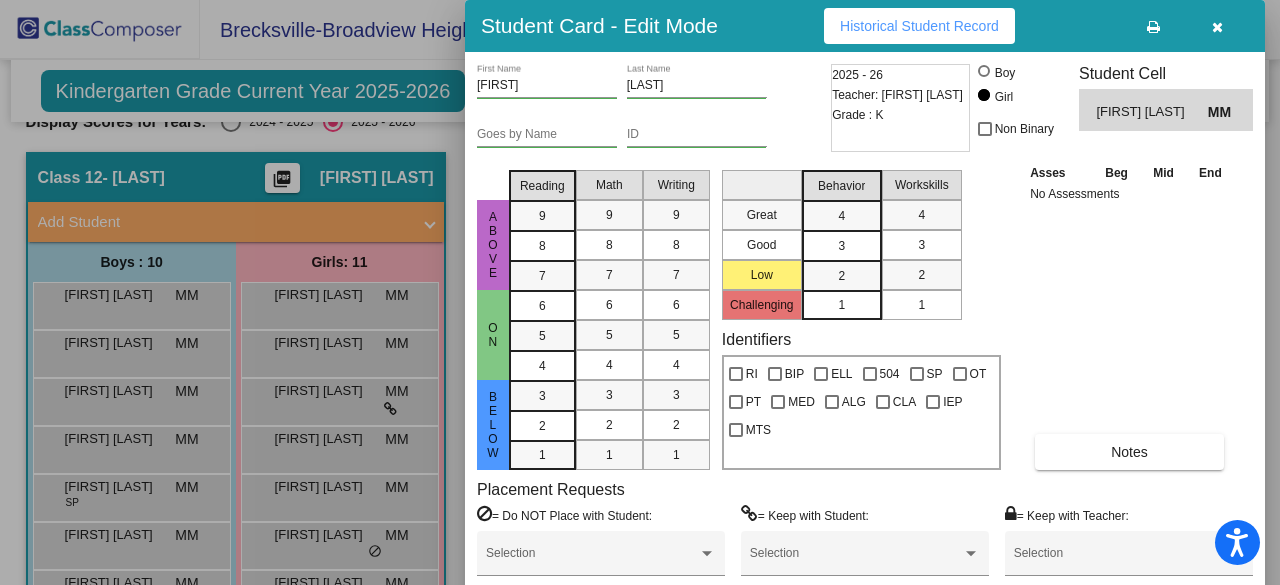 click at bounding box center (1217, 26) 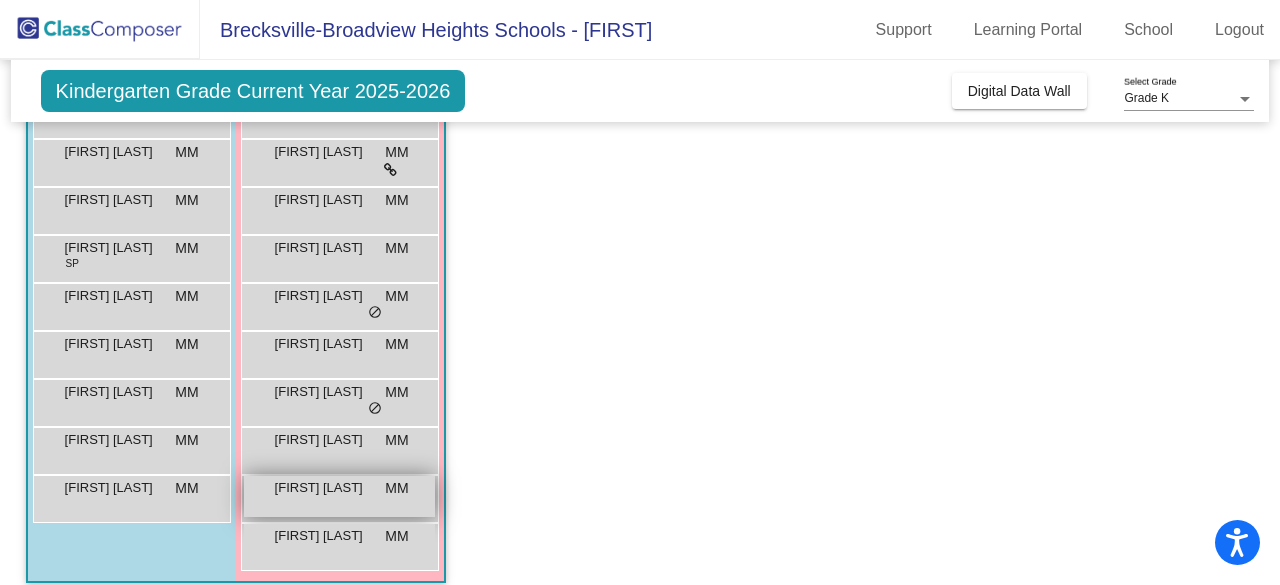 scroll, scrollTop: 278, scrollLeft: 0, axis: vertical 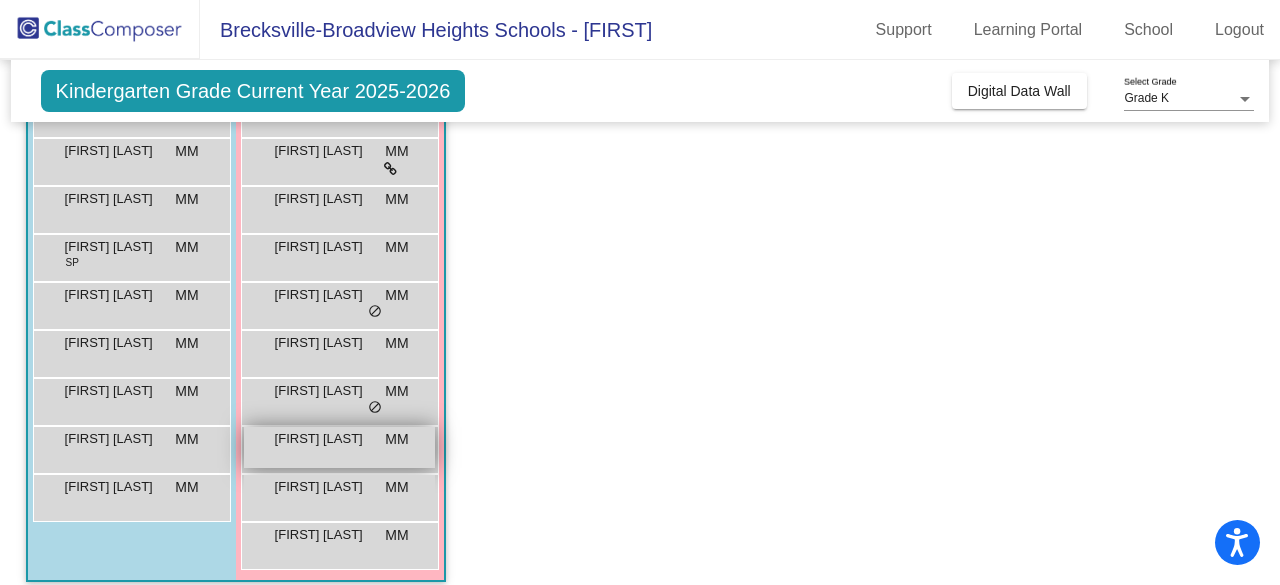 click on "[FIRST] [LAST]" at bounding box center (325, 439) 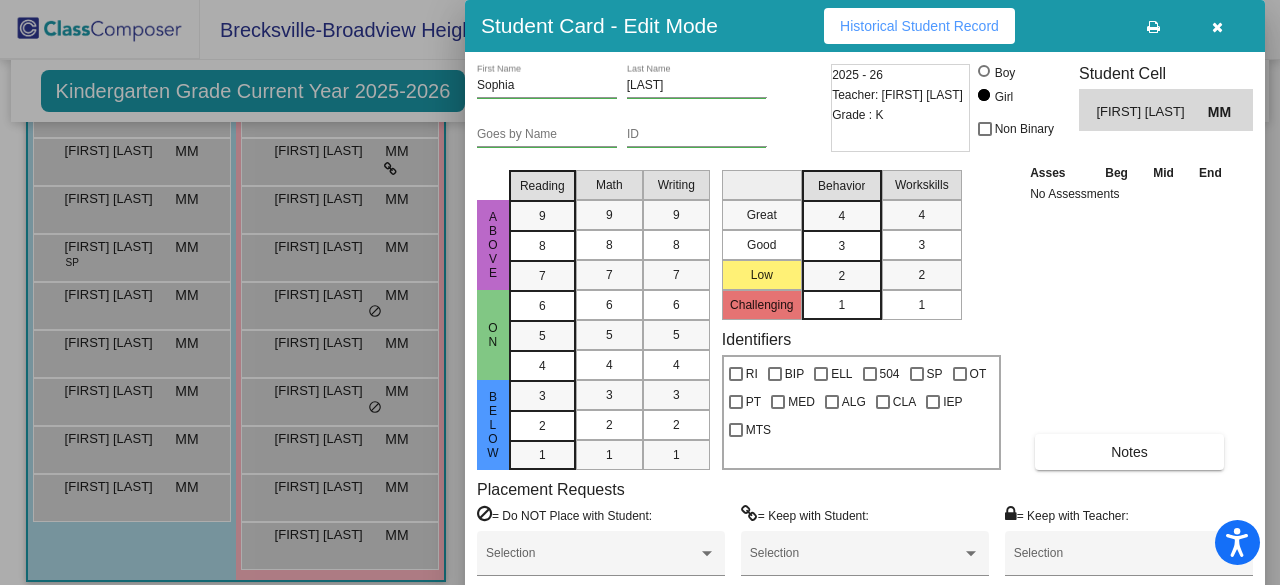 click at bounding box center [1217, 27] 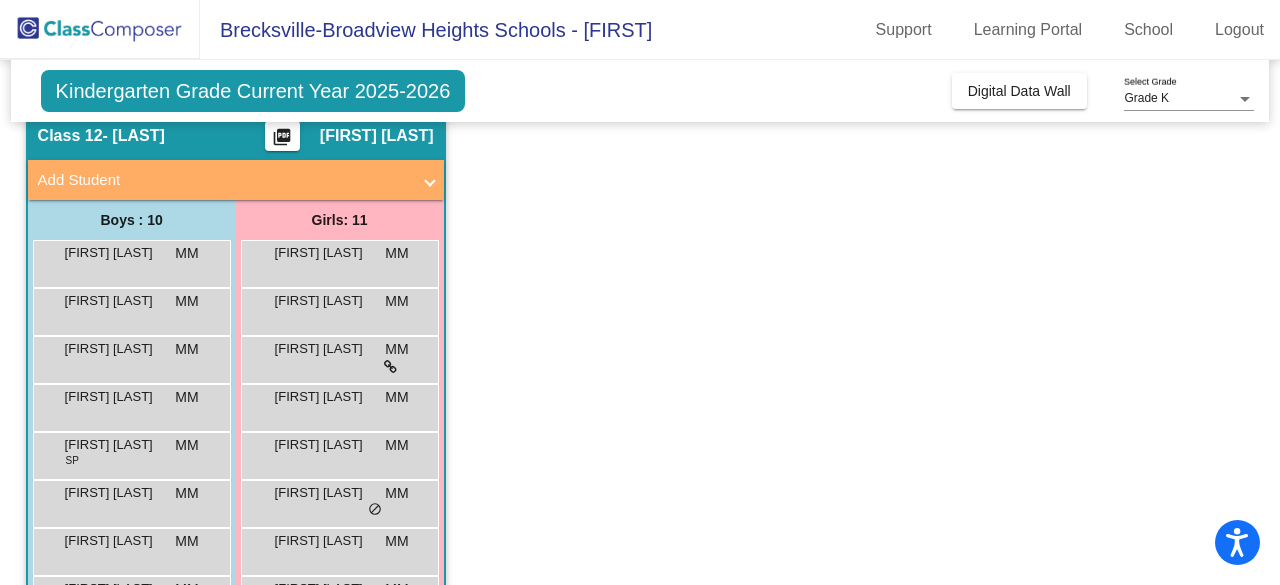 scroll, scrollTop: 0, scrollLeft: 0, axis: both 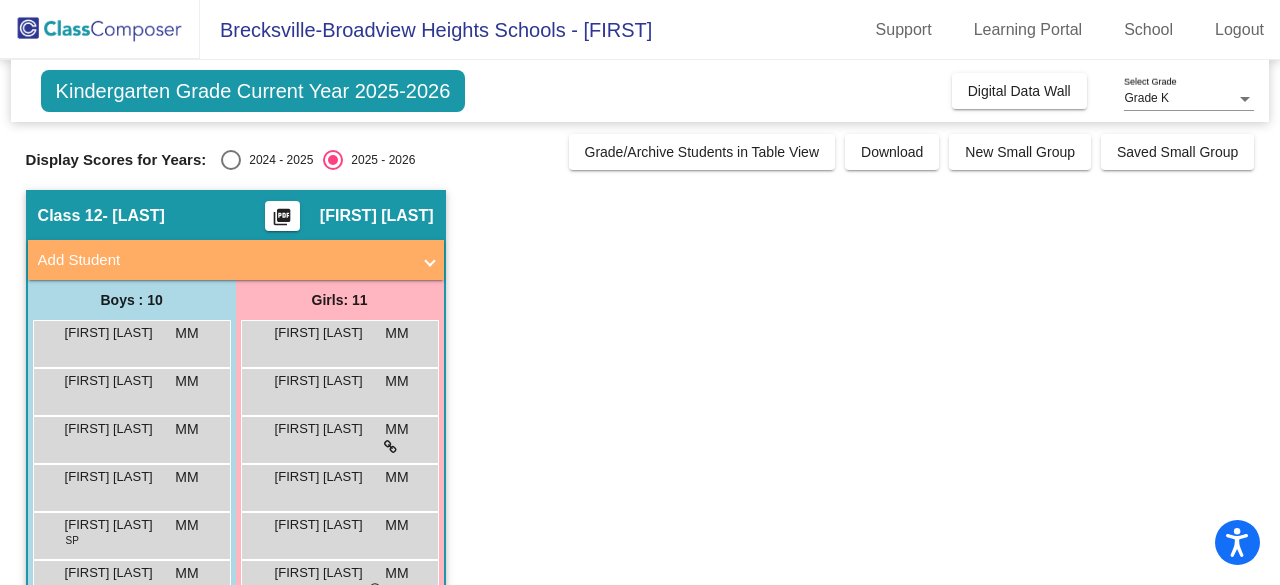 click at bounding box center [231, 160] 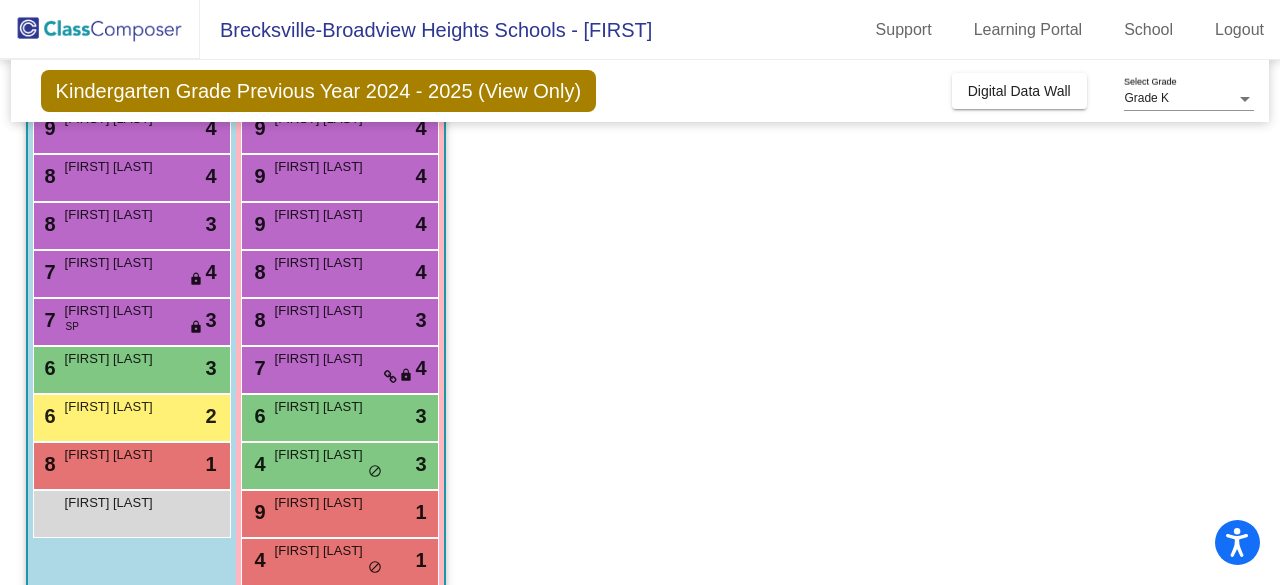 scroll, scrollTop: 294, scrollLeft: 0, axis: vertical 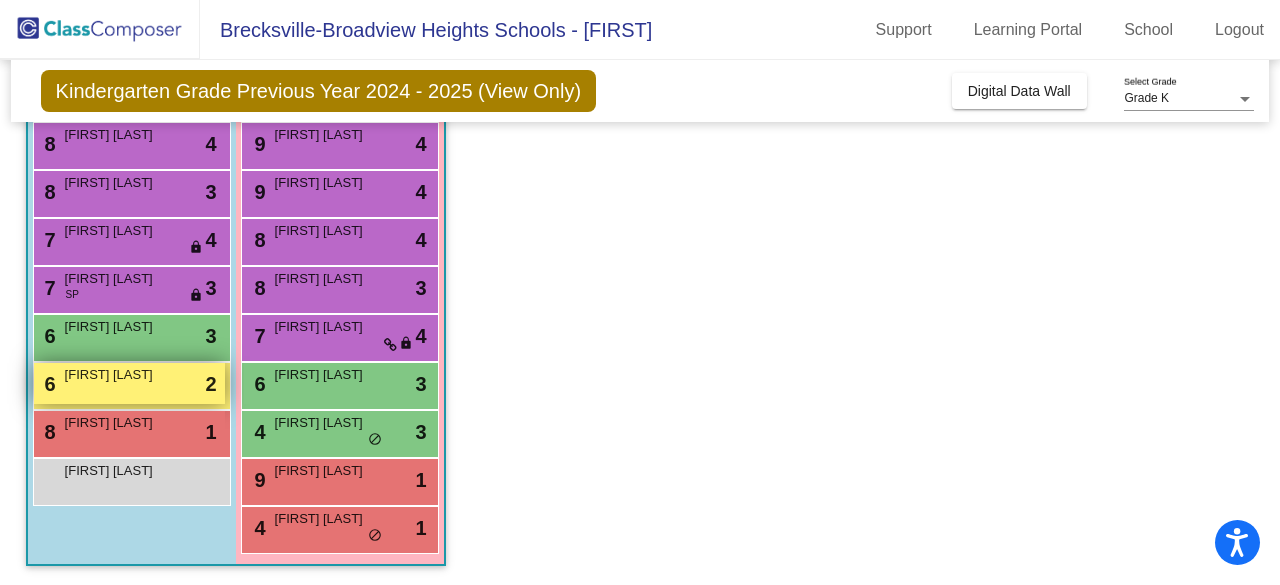 click on "6 [FIRST] [LAST] lock do_not_disturb_alt 2" at bounding box center [129, 383] 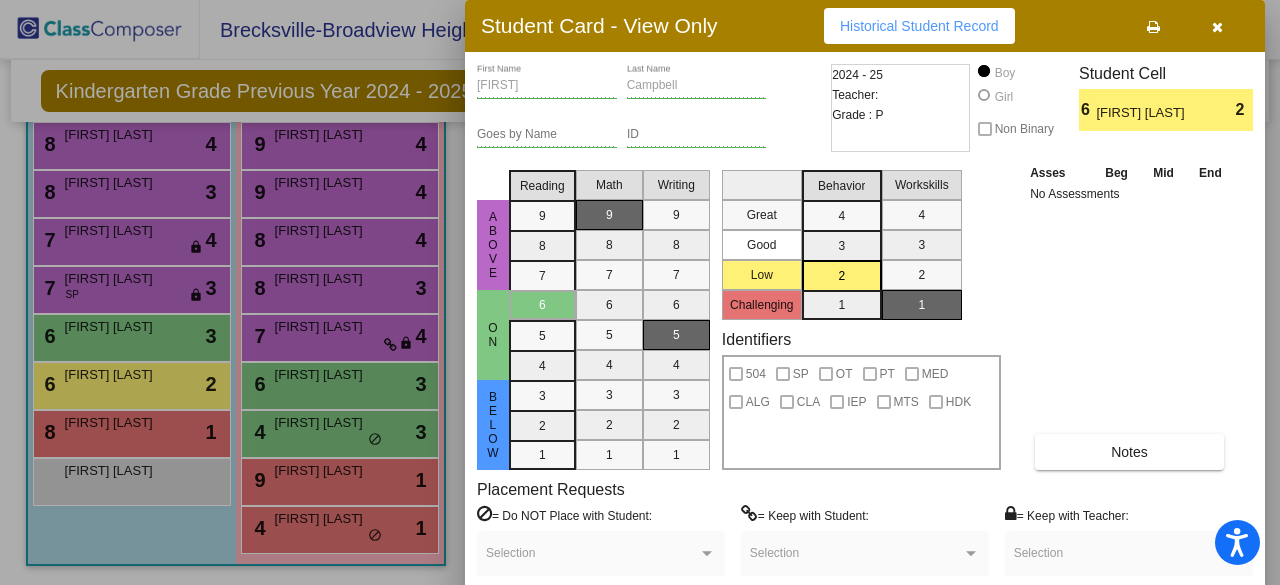 click at bounding box center (1217, 26) 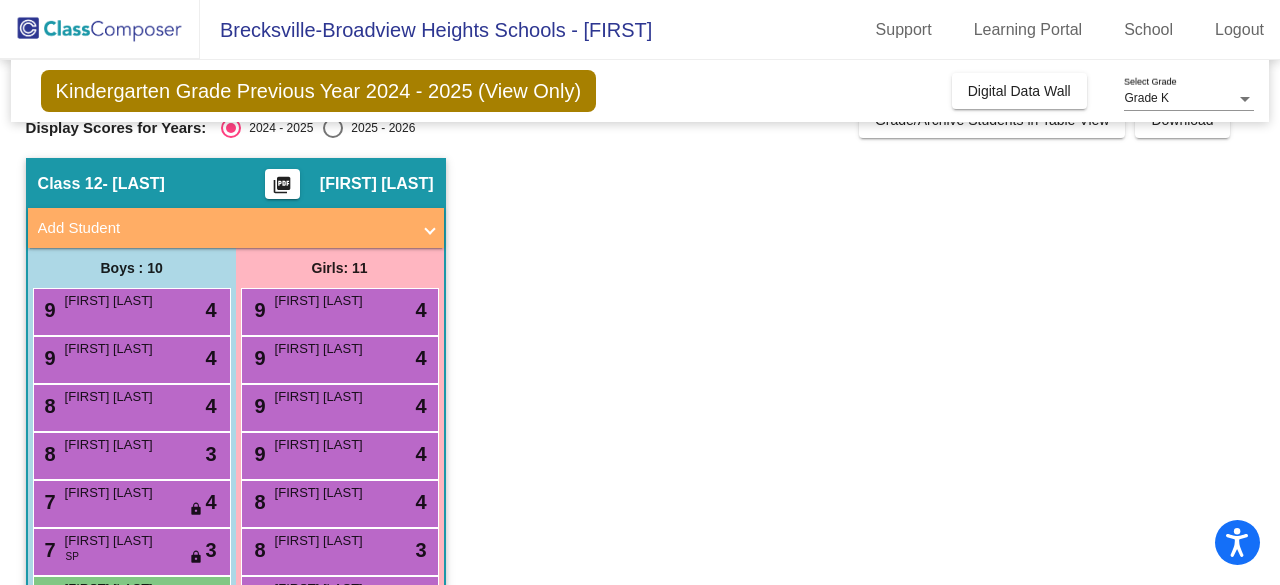 scroll, scrollTop: 33, scrollLeft: 0, axis: vertical 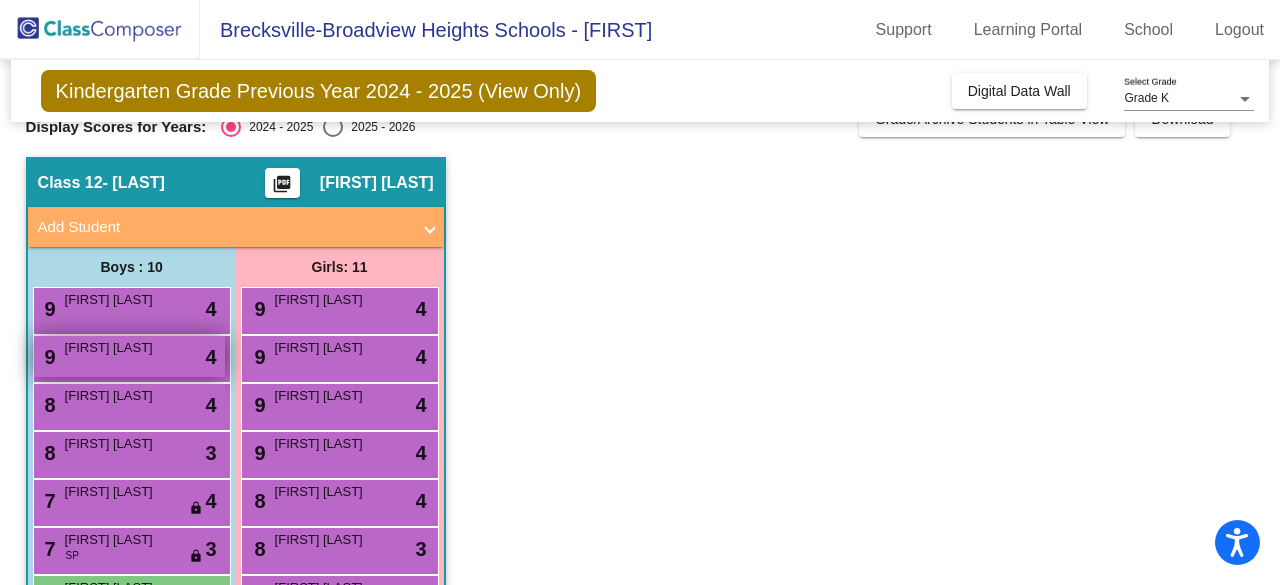 click on "9 [FIRST] [LAST] lock do_not_disturb_alt 4" at bounding box center (129, 356) 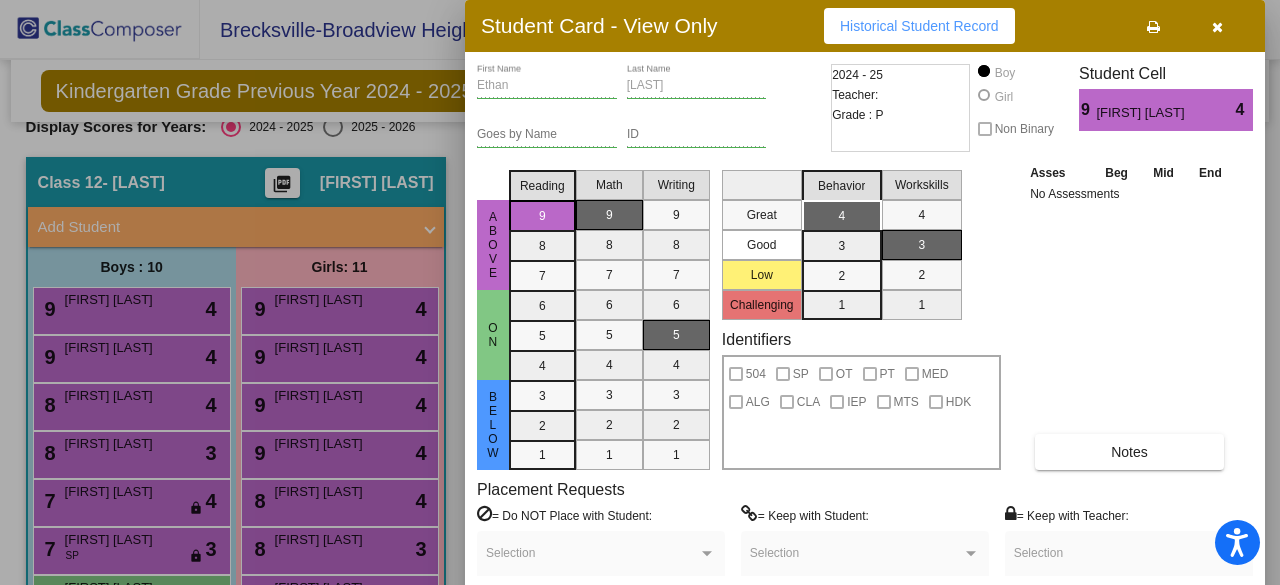 click at bounding box center (1217, 27) 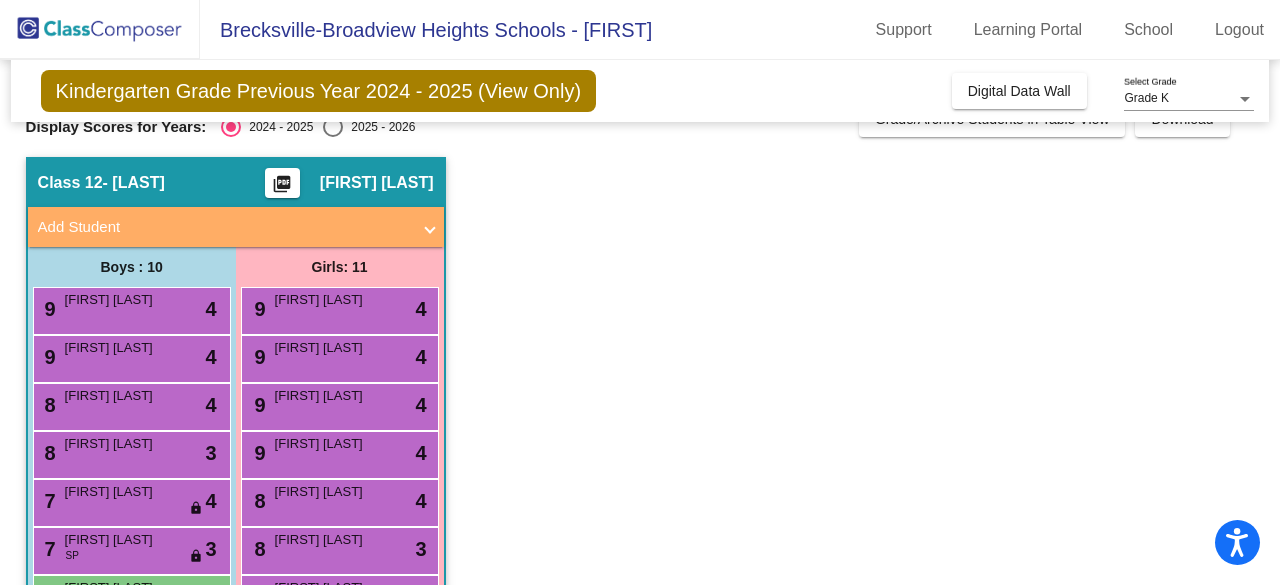 scroll, scrollTop: 0, scrollLeft: 0, axis: both 